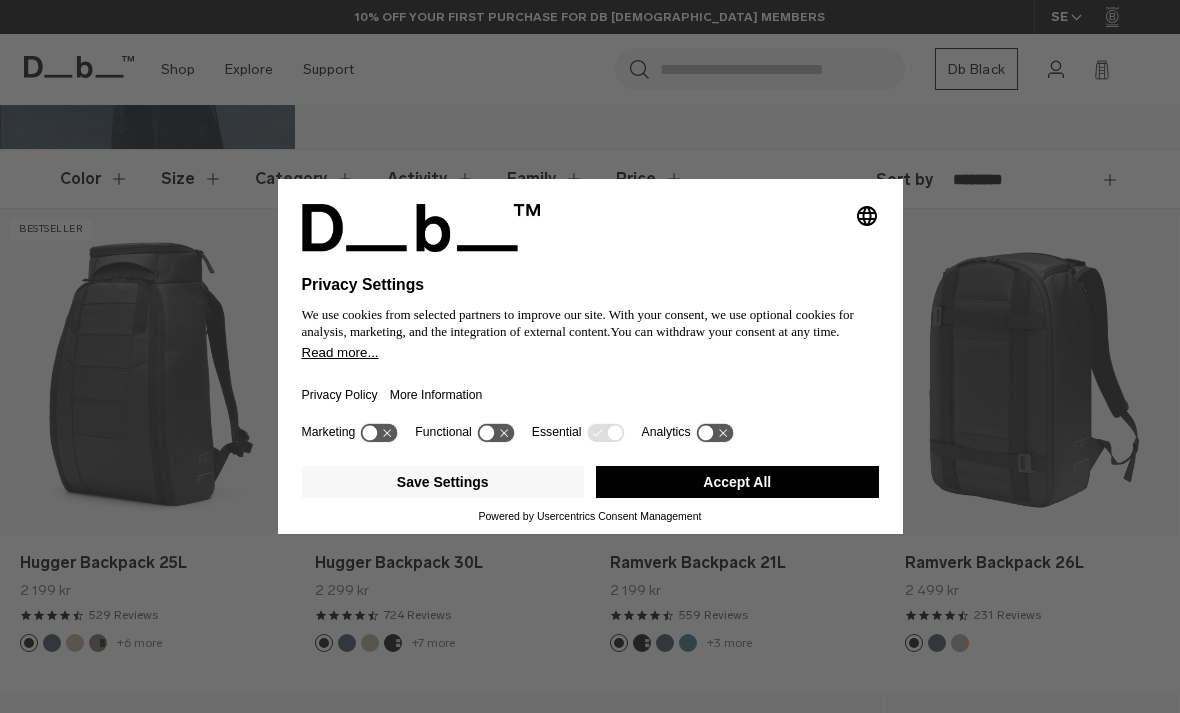 scroll, scrollTop: 261, scrollLeft: 0, axis: vertical 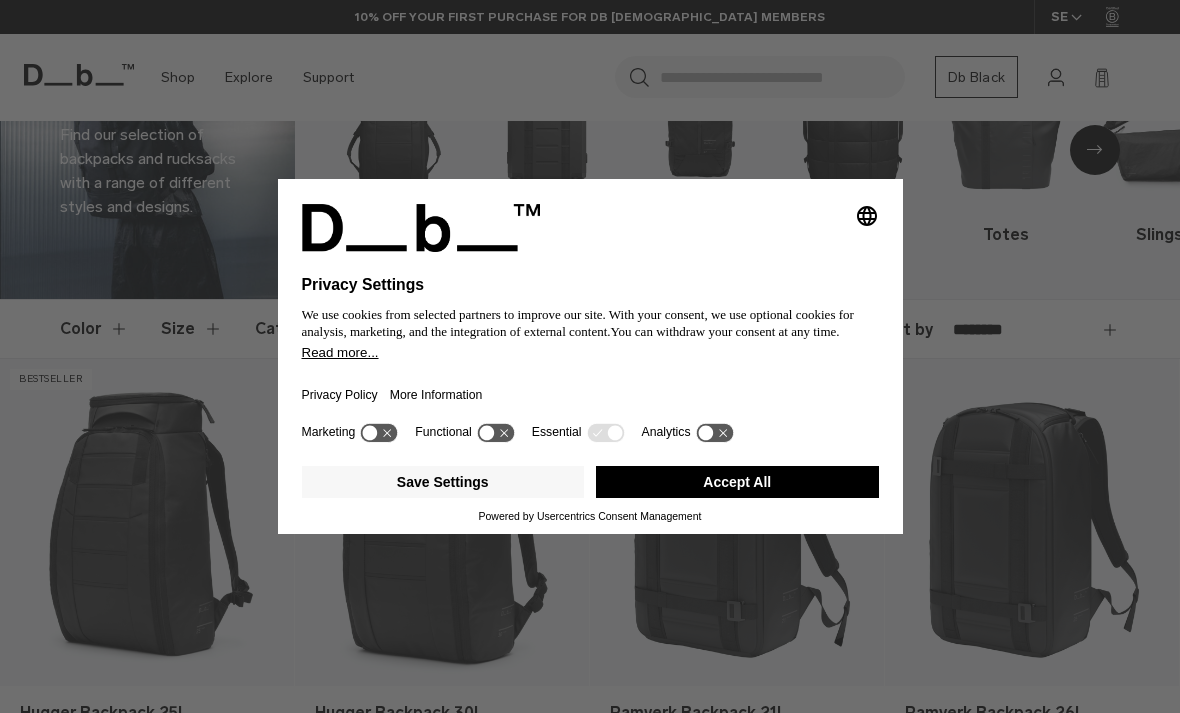 click on "Accept All" at bounding box center [737, 482] 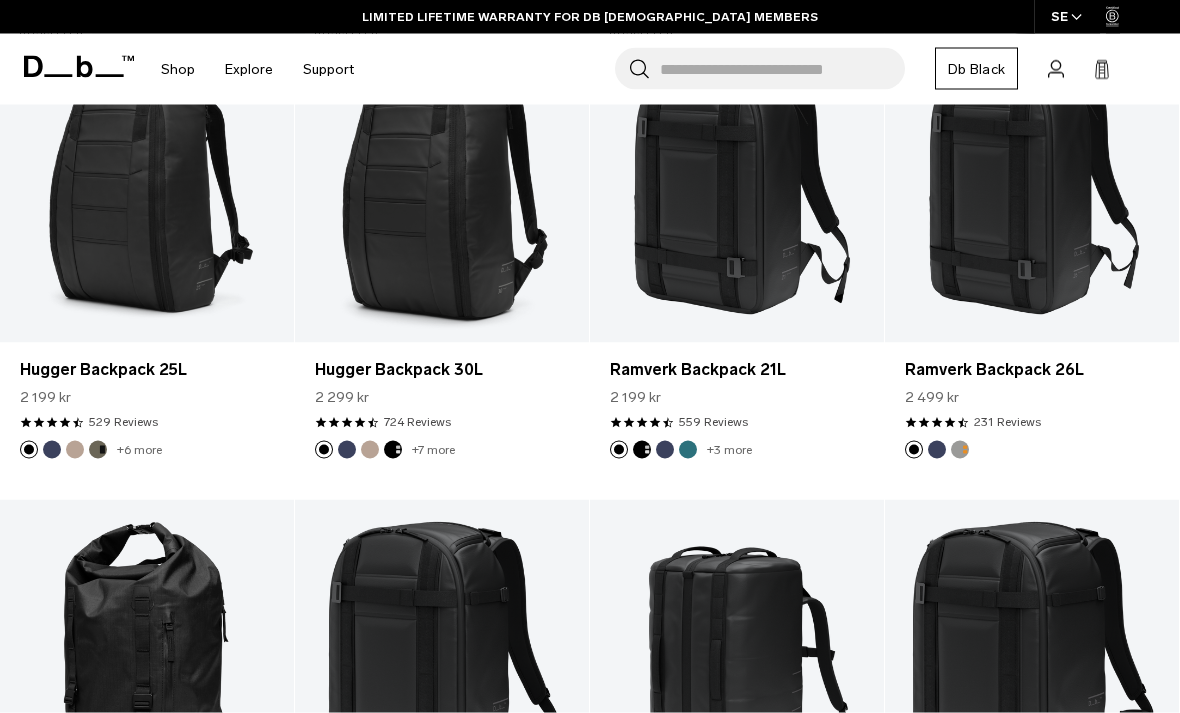 scroll, scrollTop: 341, scrollLeft: 0, axis: vertical 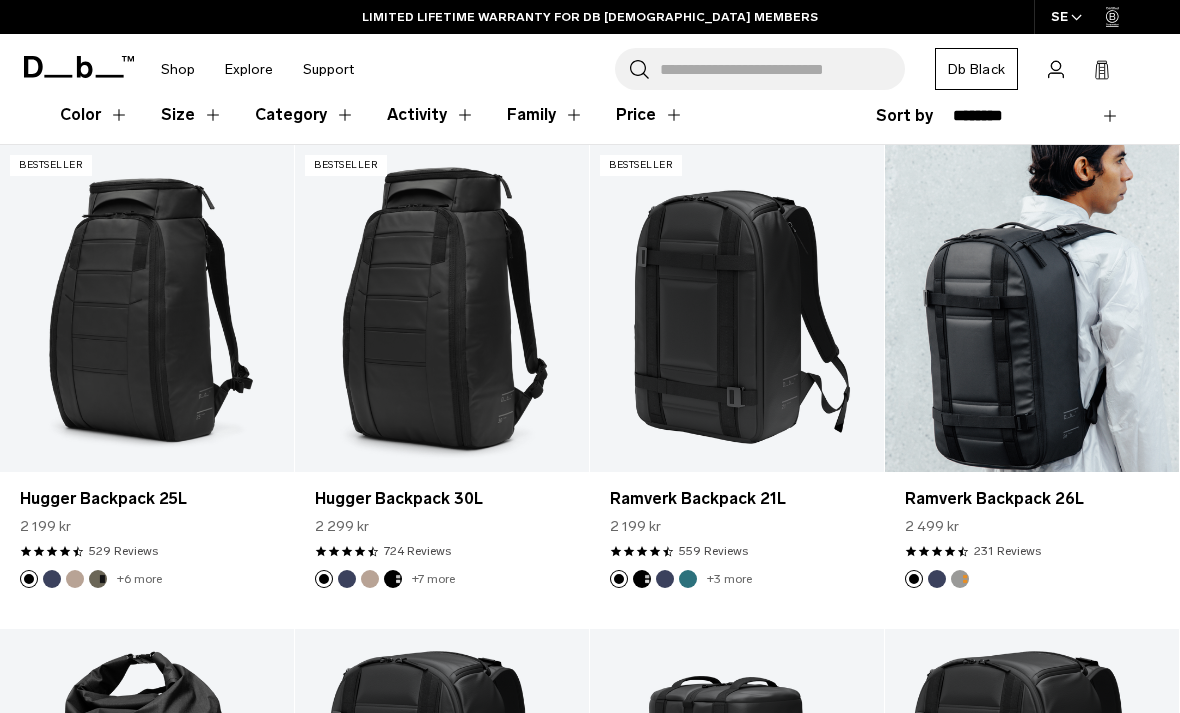 click at bounding box center [1032, 308] 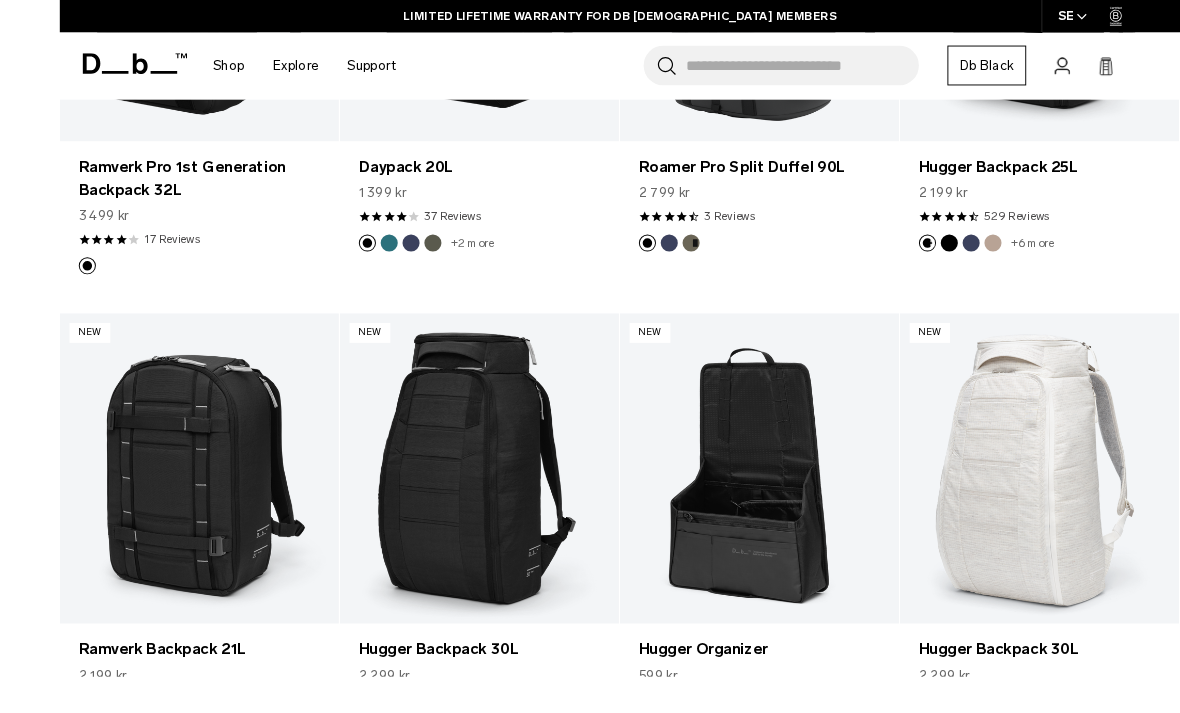 scroll, scrollTop: 1748, scrollLeft: 0, axis: vertical 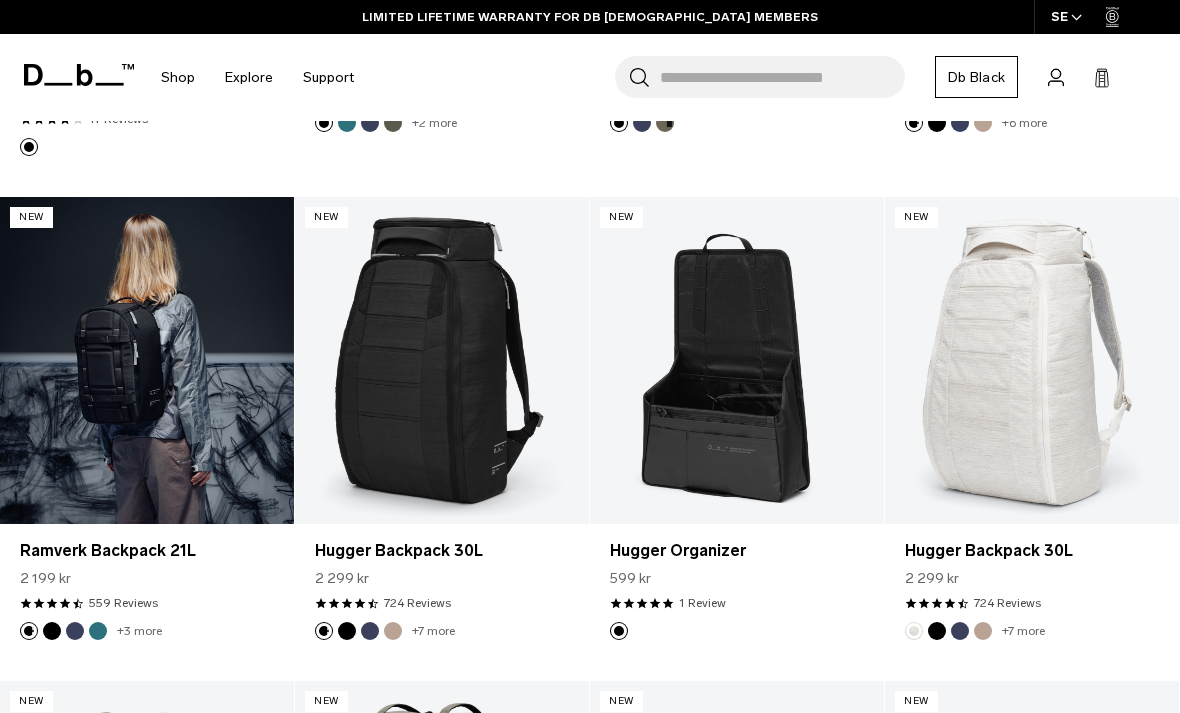 click at bounding box center (147, 360) 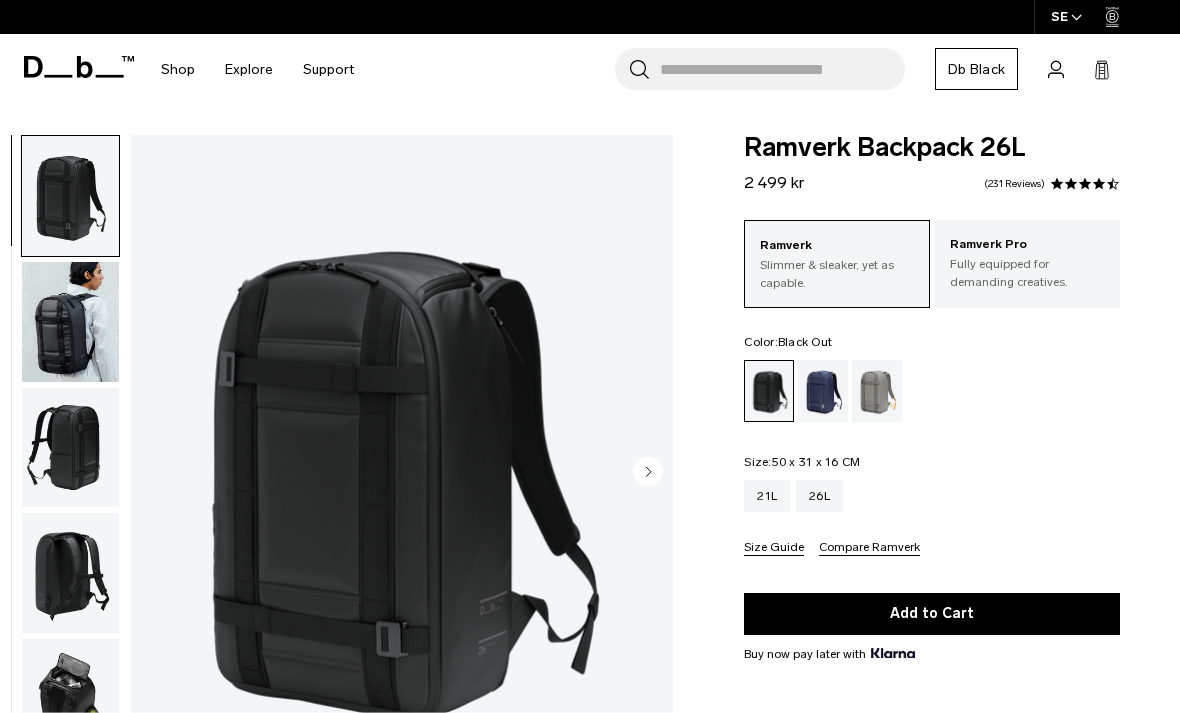 scroll, scrollTop: 0, scrollLeft: 0, axis: both 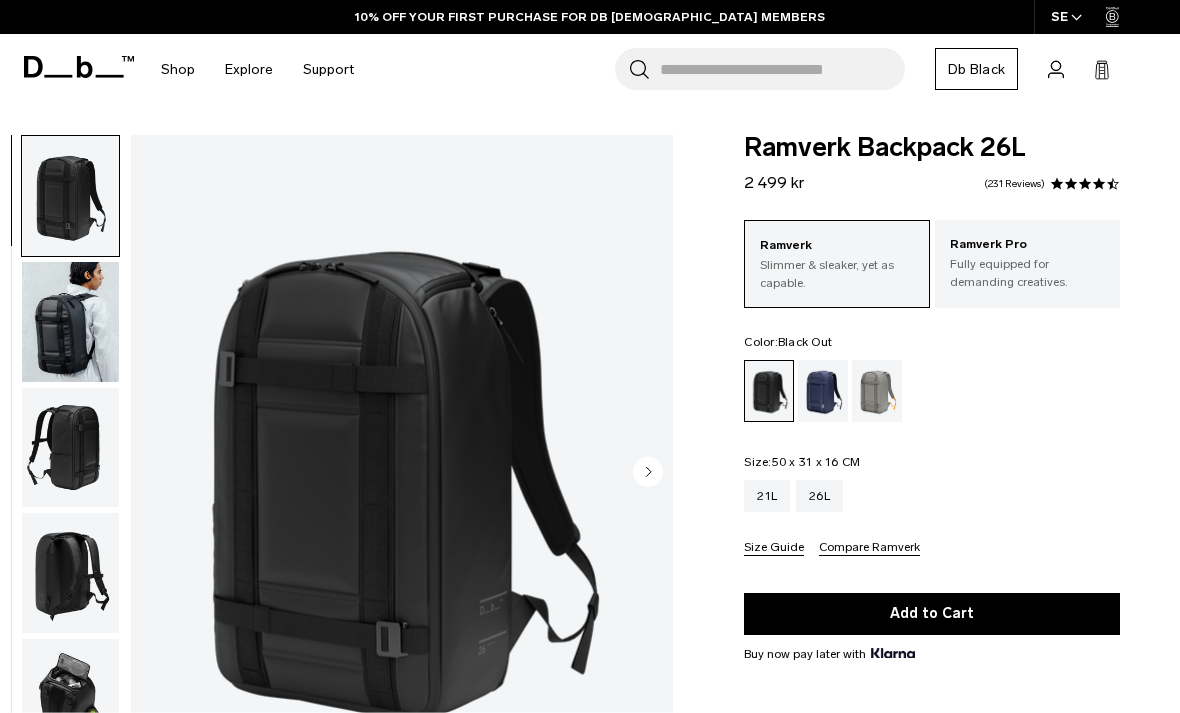 click at bounding box center (70, 322) 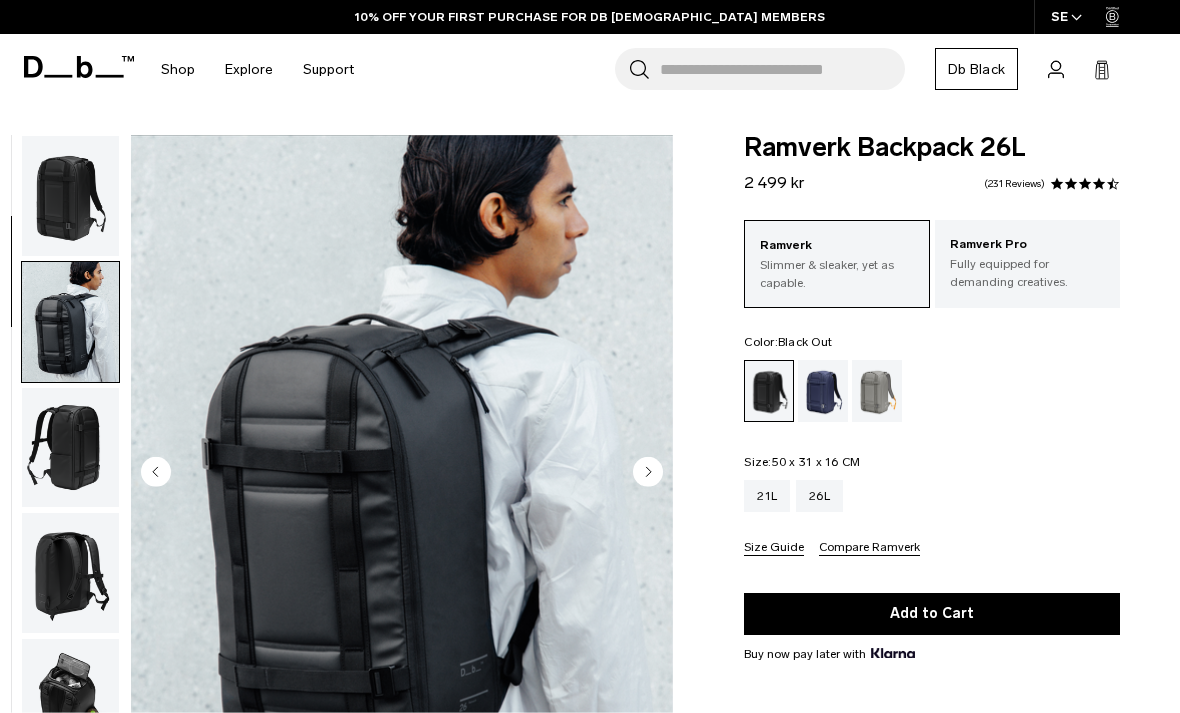 scroll, scrollTop: 100, scrollLeft: 0, axis: vertical 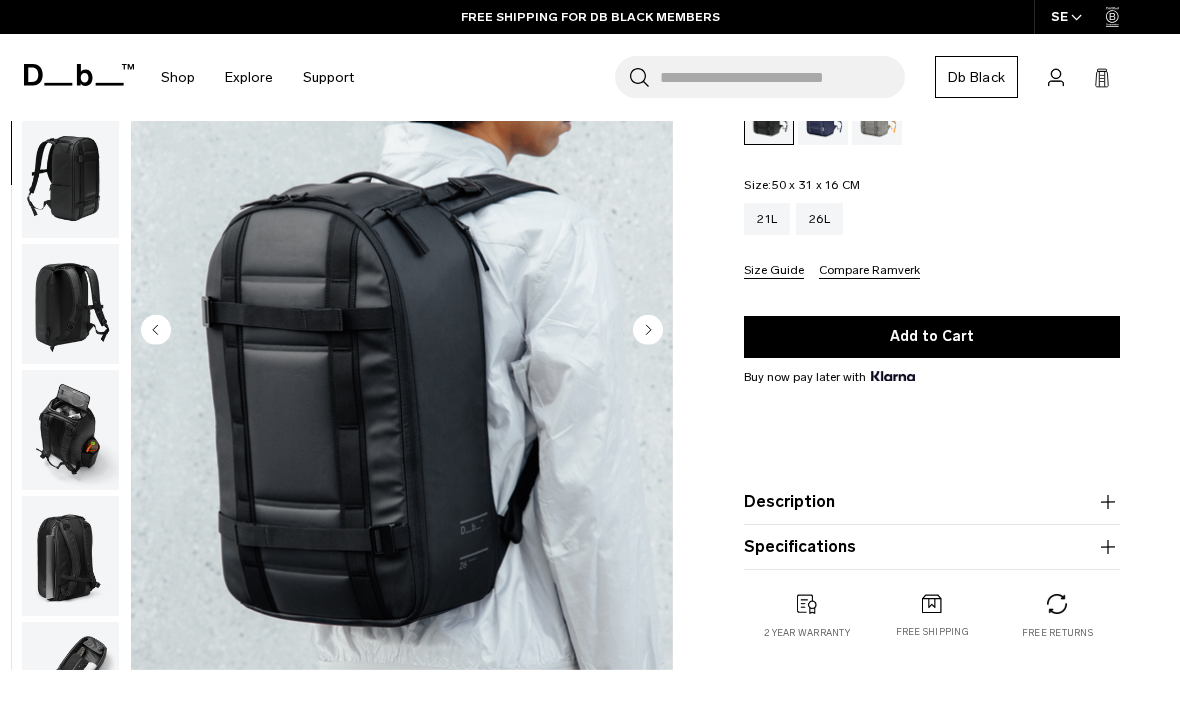 click at bounding box center [70, 430] 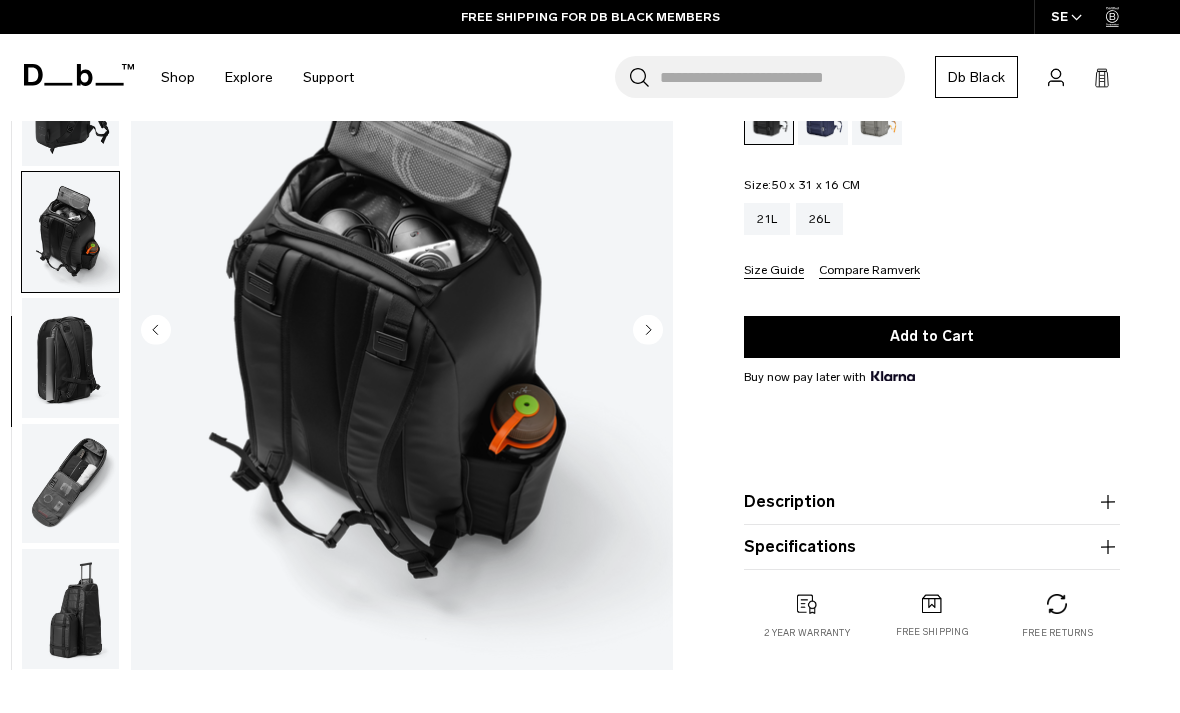 scroll, scrollTop: 337, scrollLeft: 0, axis: vertical 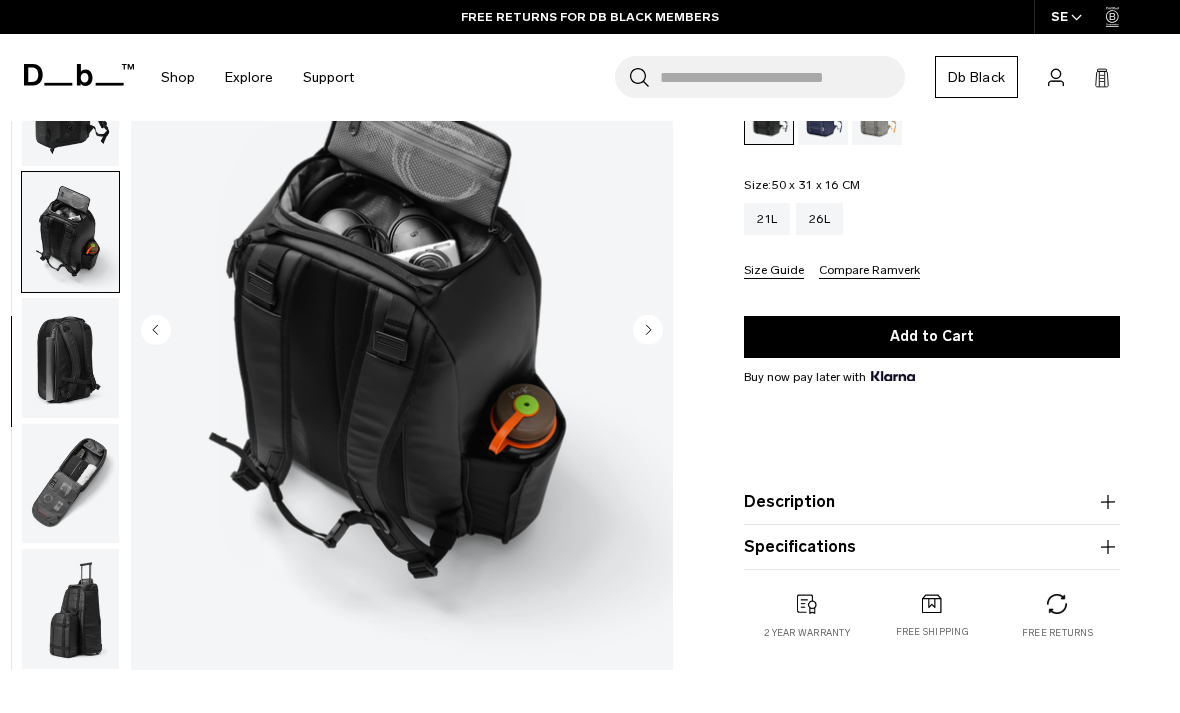 click at bounding box center [70, 358] 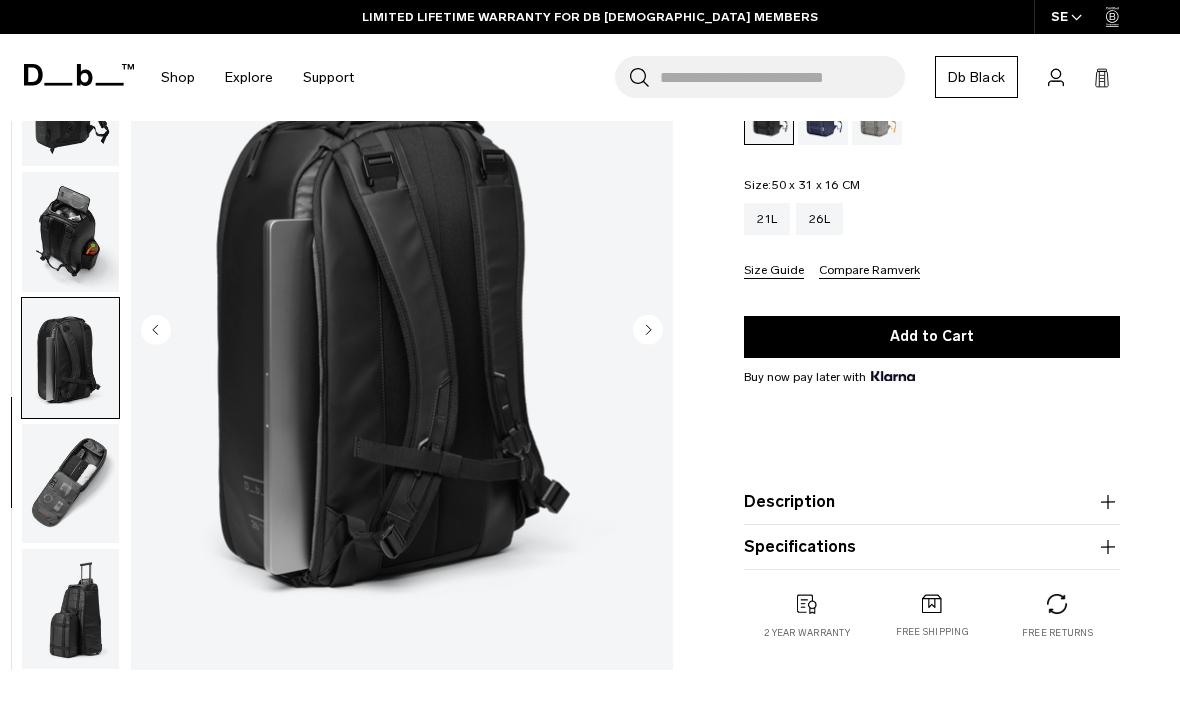 click at bounding box center [70, 483] 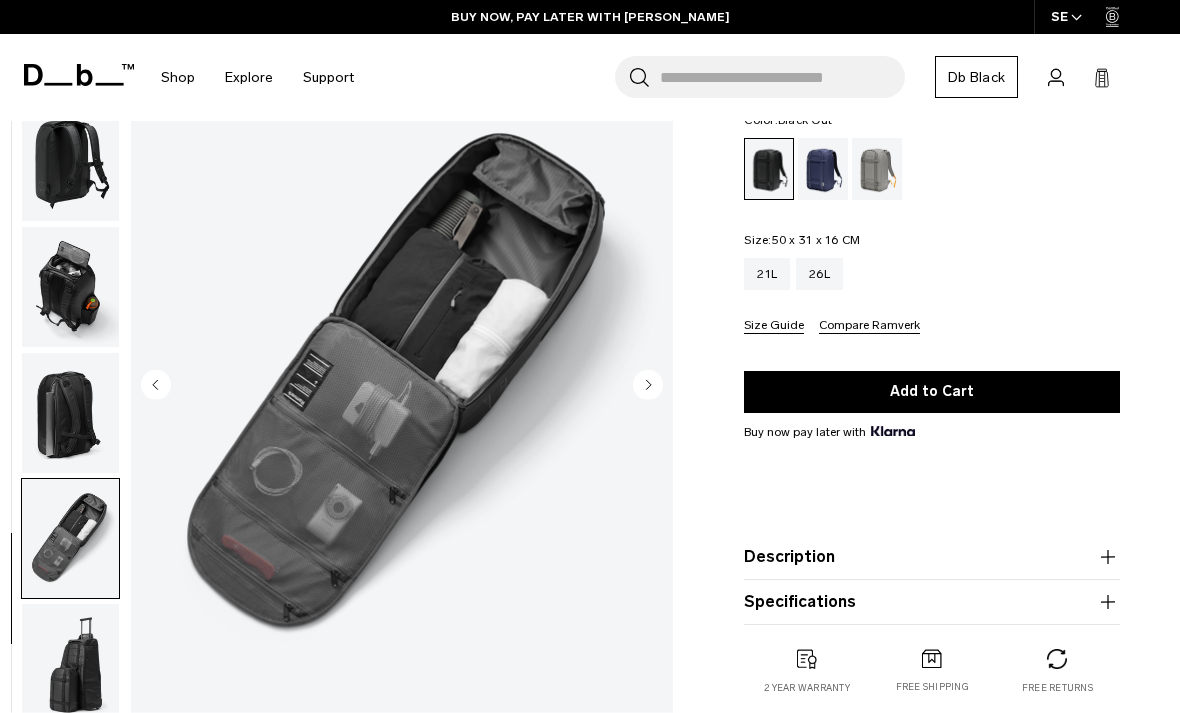 scroll, scrollTop: 219, scrollLeft: 0, axis: vertical 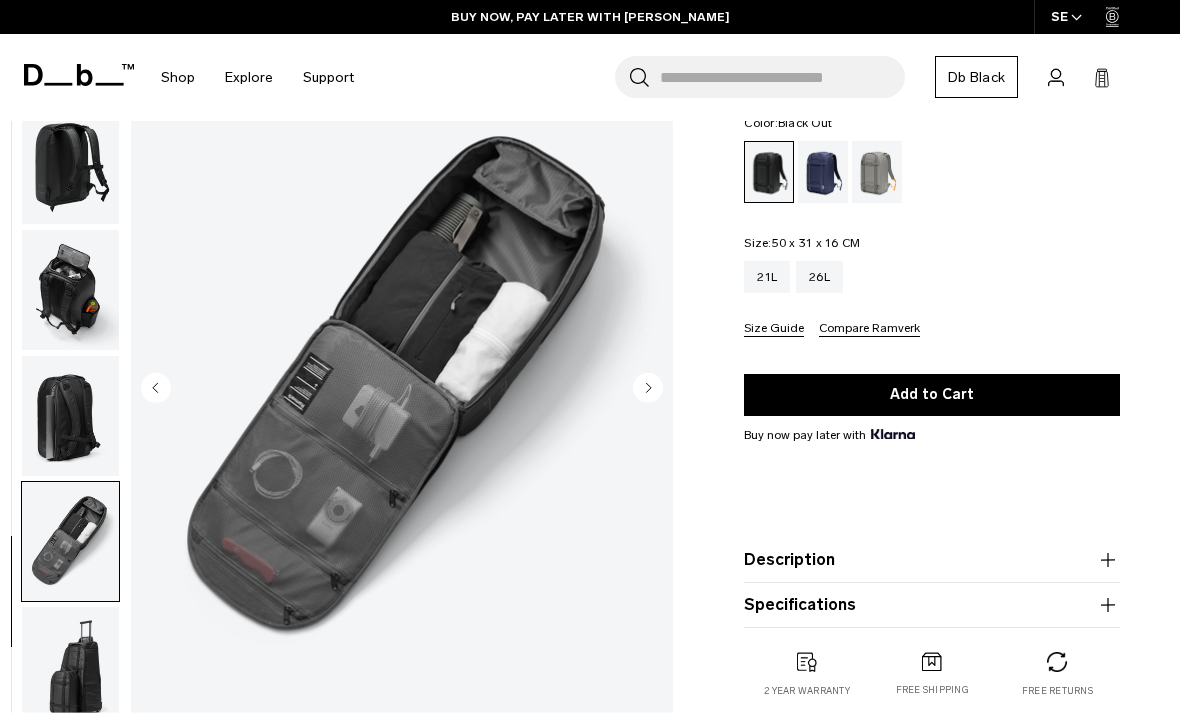 click at bounding box center (70, 541) 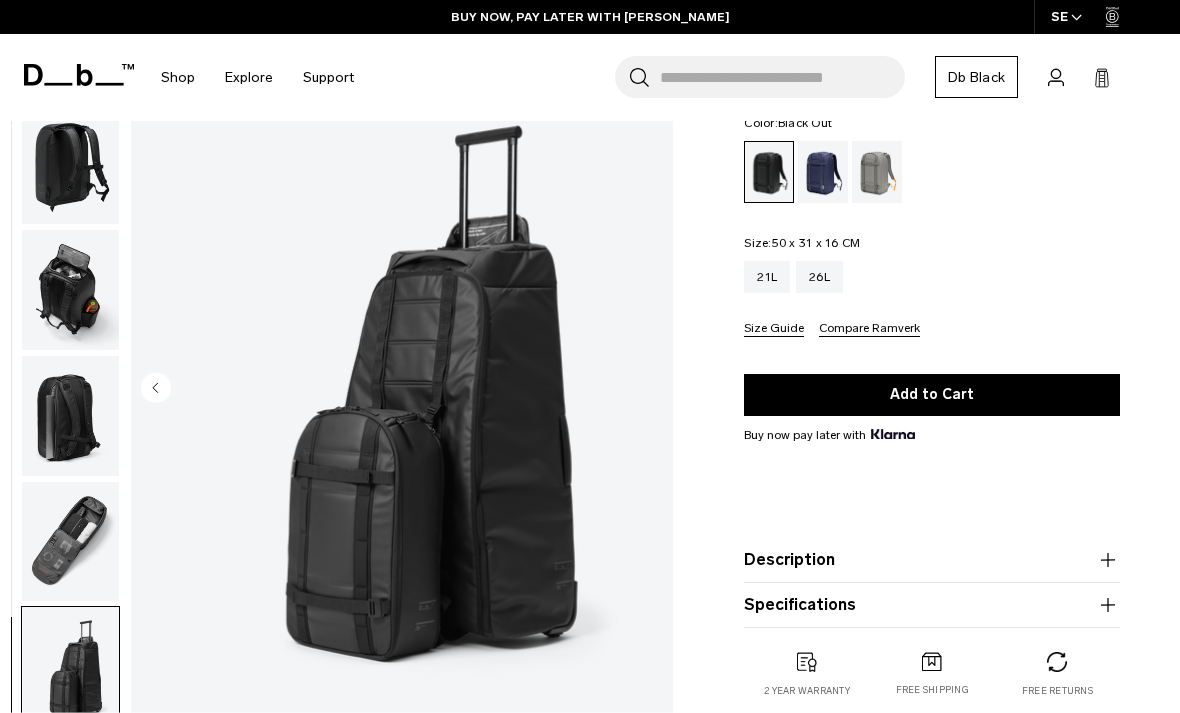 click at bounding box center [70, 541] 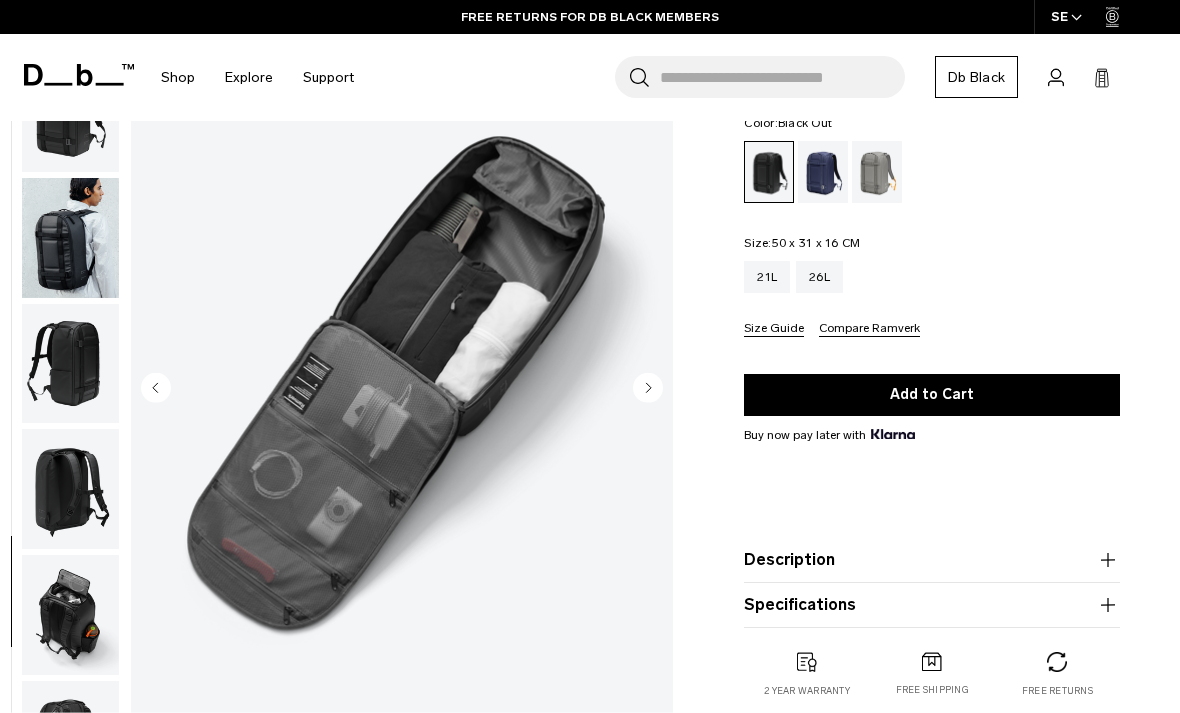 scroll, scrollTop: 0, scrollLeft: 0, axis: both 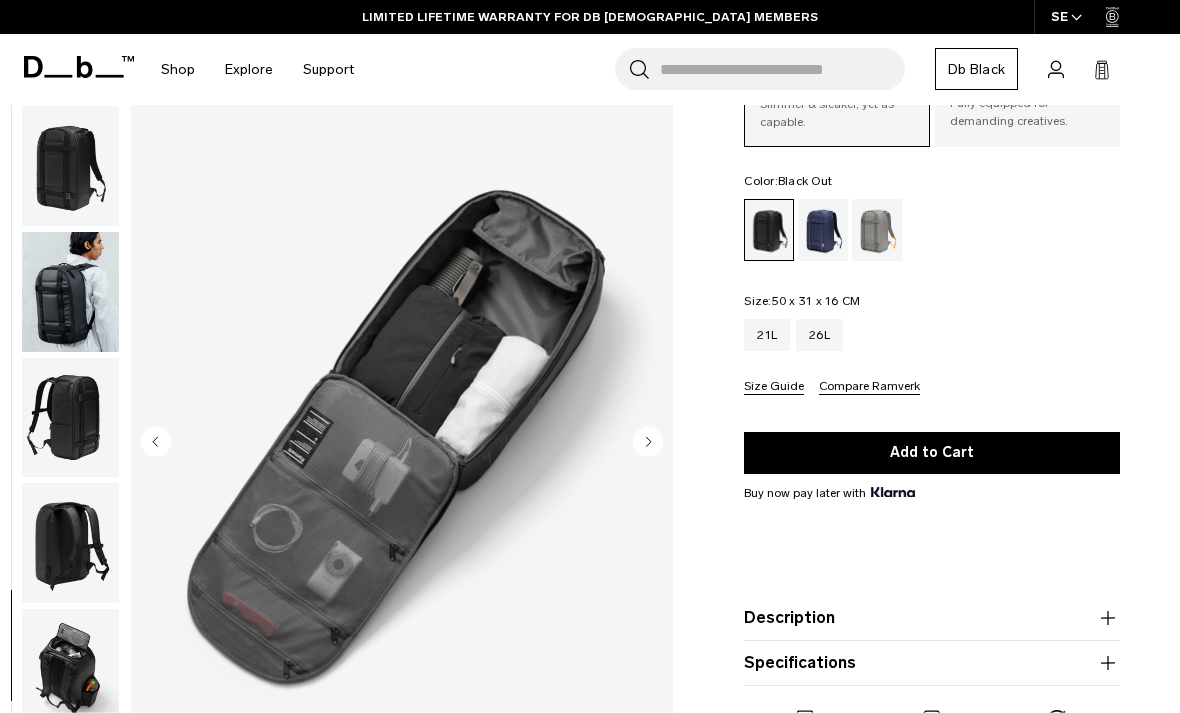 click at bounding box center (70, 166) 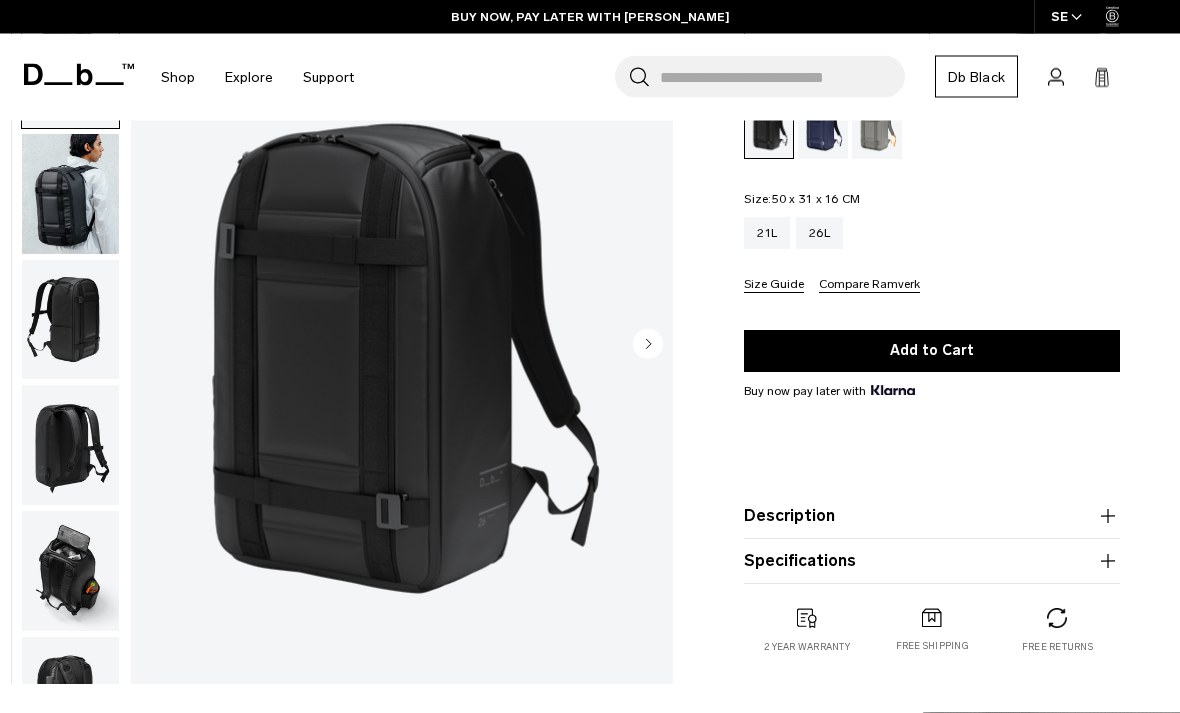 scroll, scrollTop: 264, scrollLeft: 0, axis: vertical 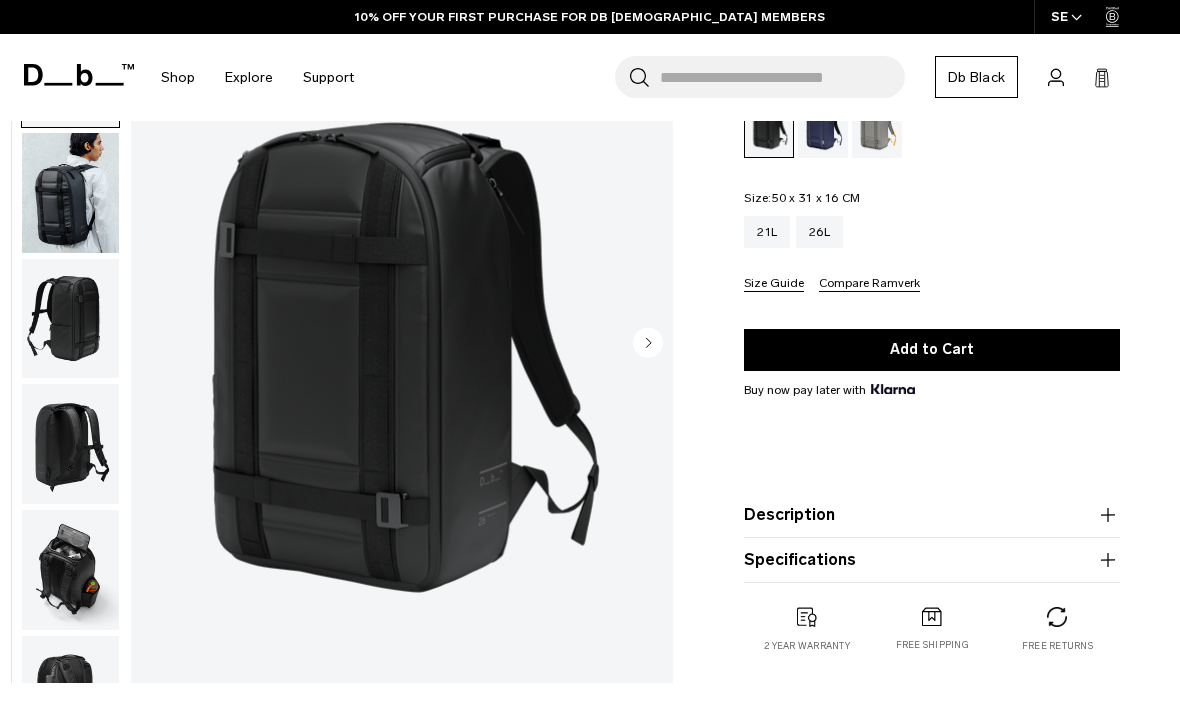 click 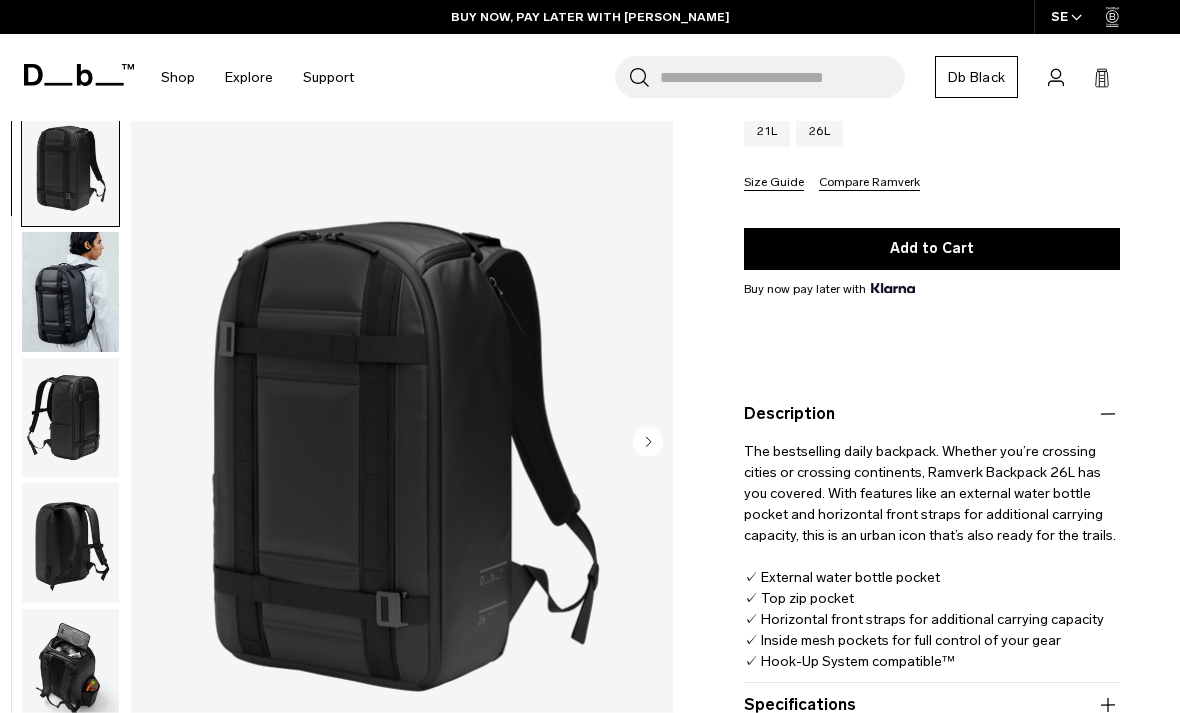 scroll, scrollTop: 353, scrollLeft: 0, axis: vertical 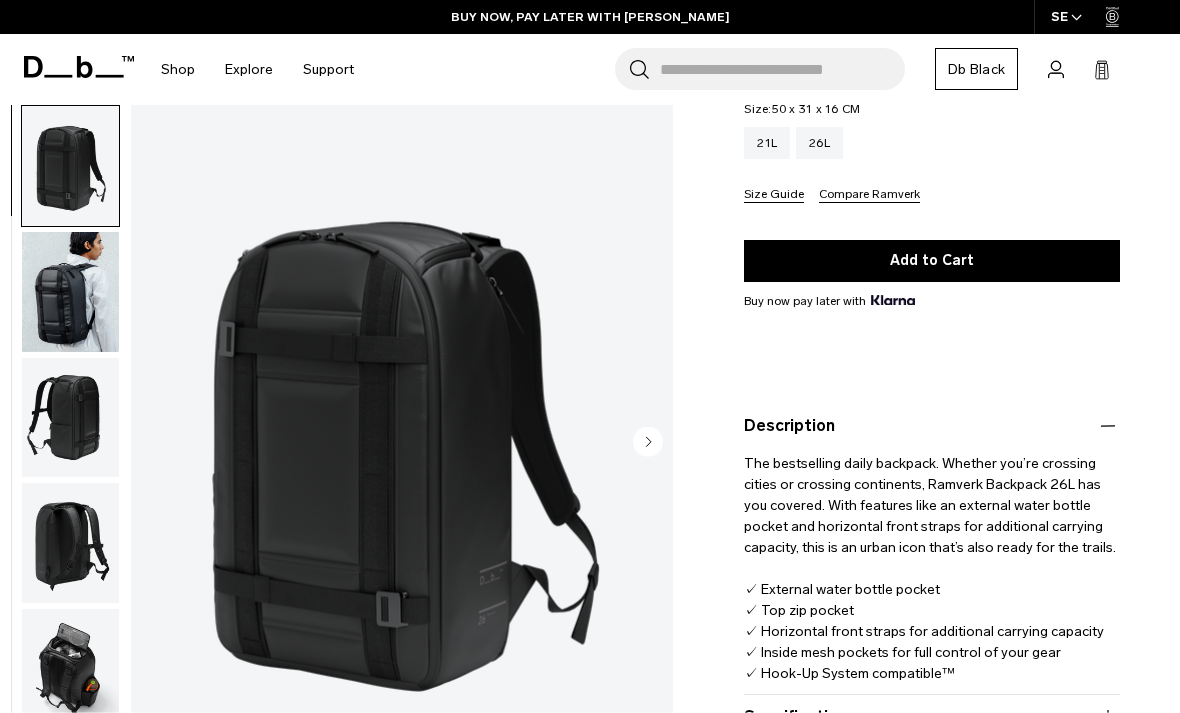 click at bounding box center [70, 292] 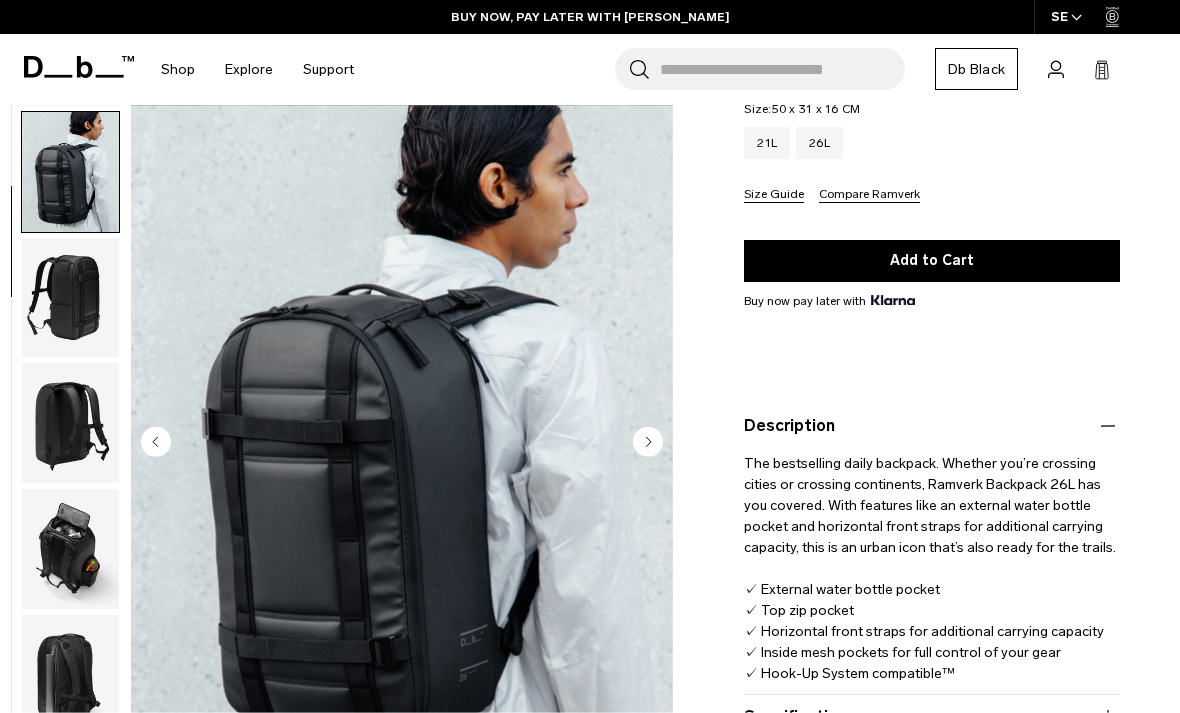 scroll, scrollTop: 127, scrollLeft: 0, axis: vertical 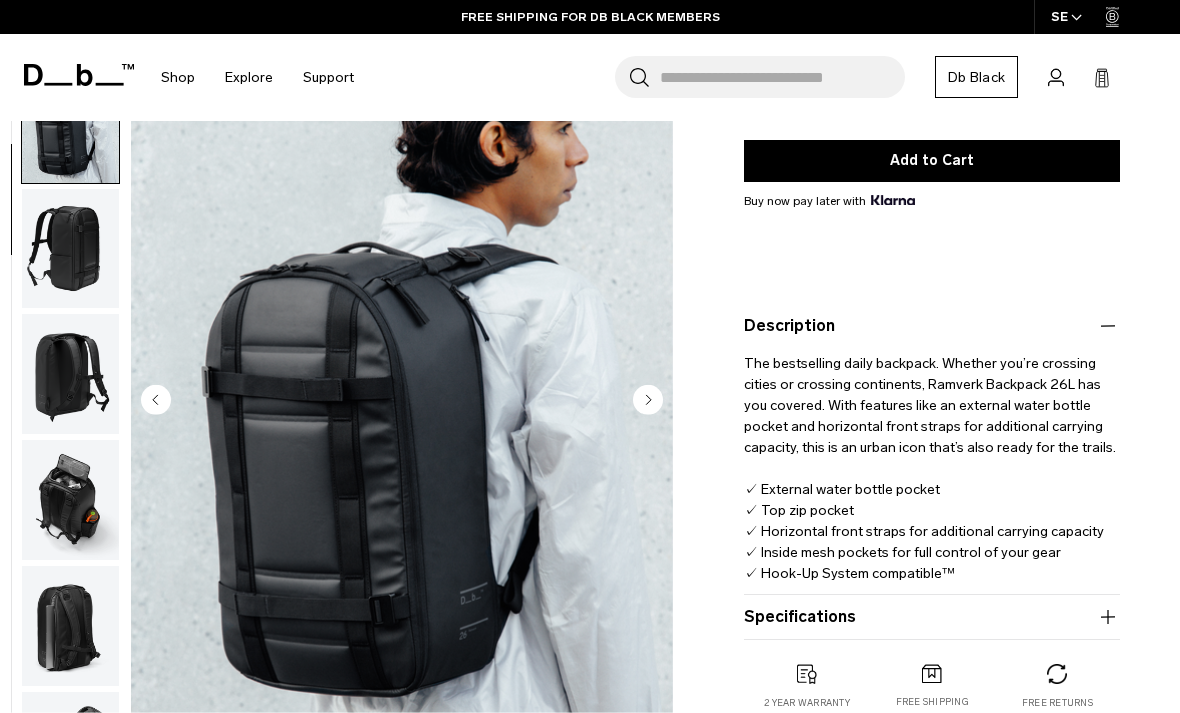 click at bounding box center [70, 122] 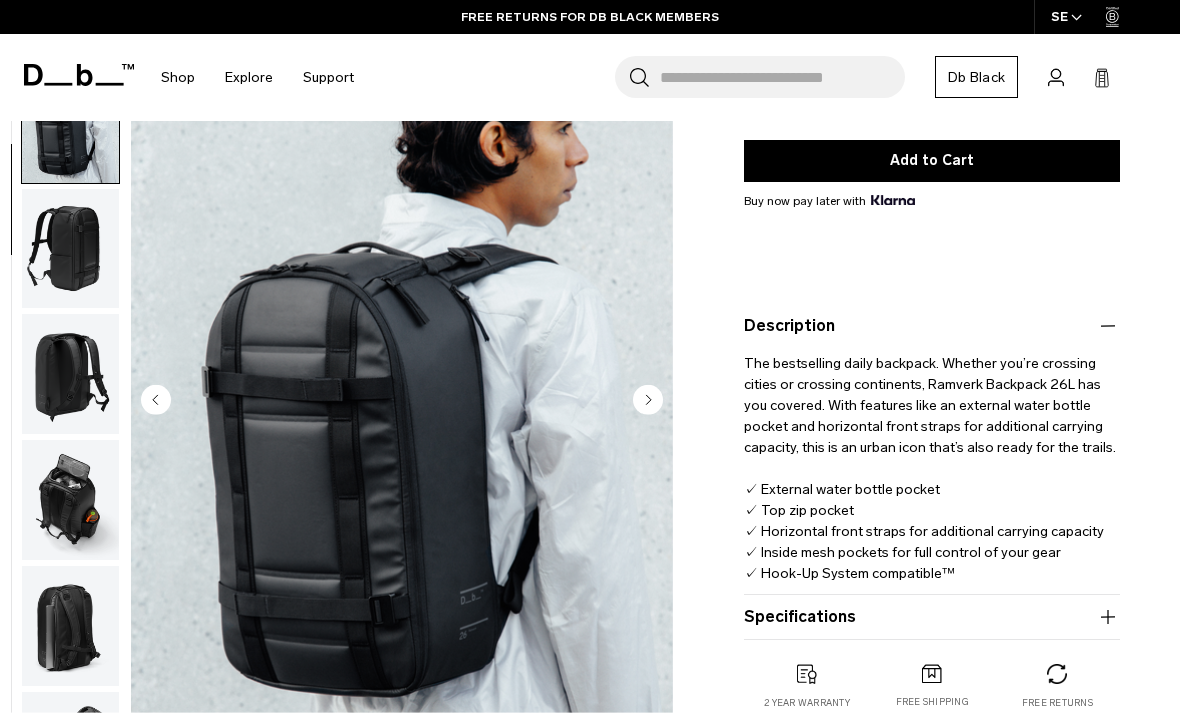 click at bounding box center [70, 248] 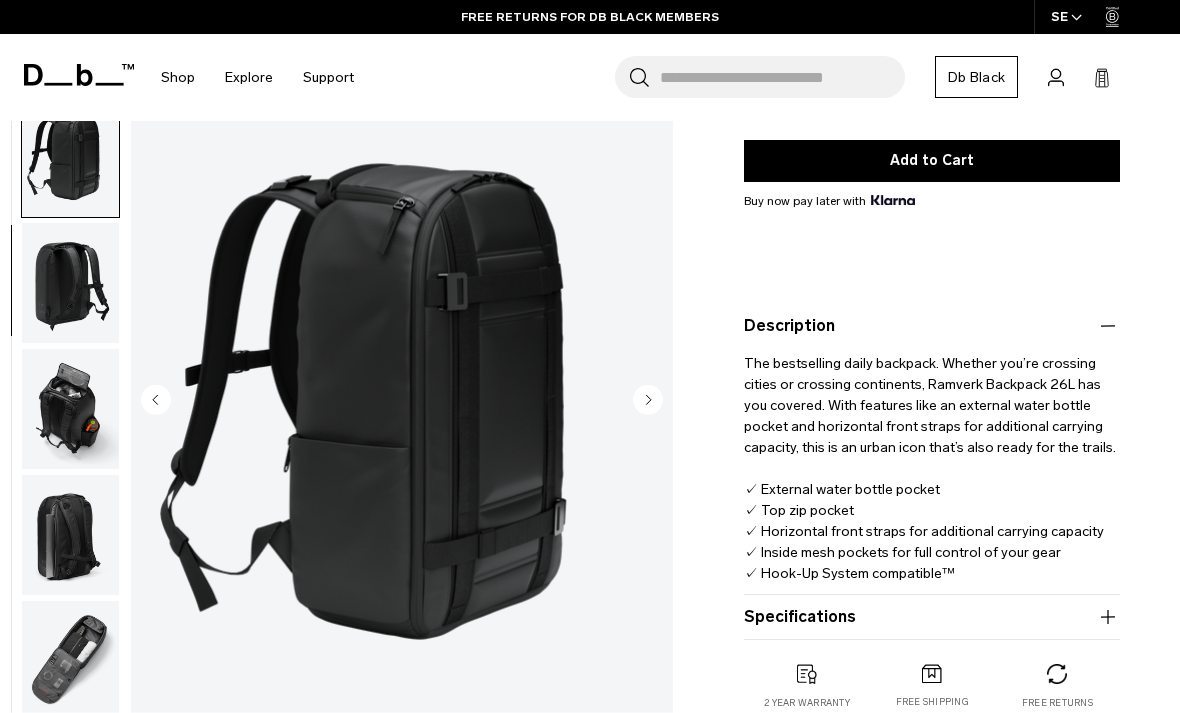 scroll, scrollTop: 254, scrollLeft: 0, axis: vertical 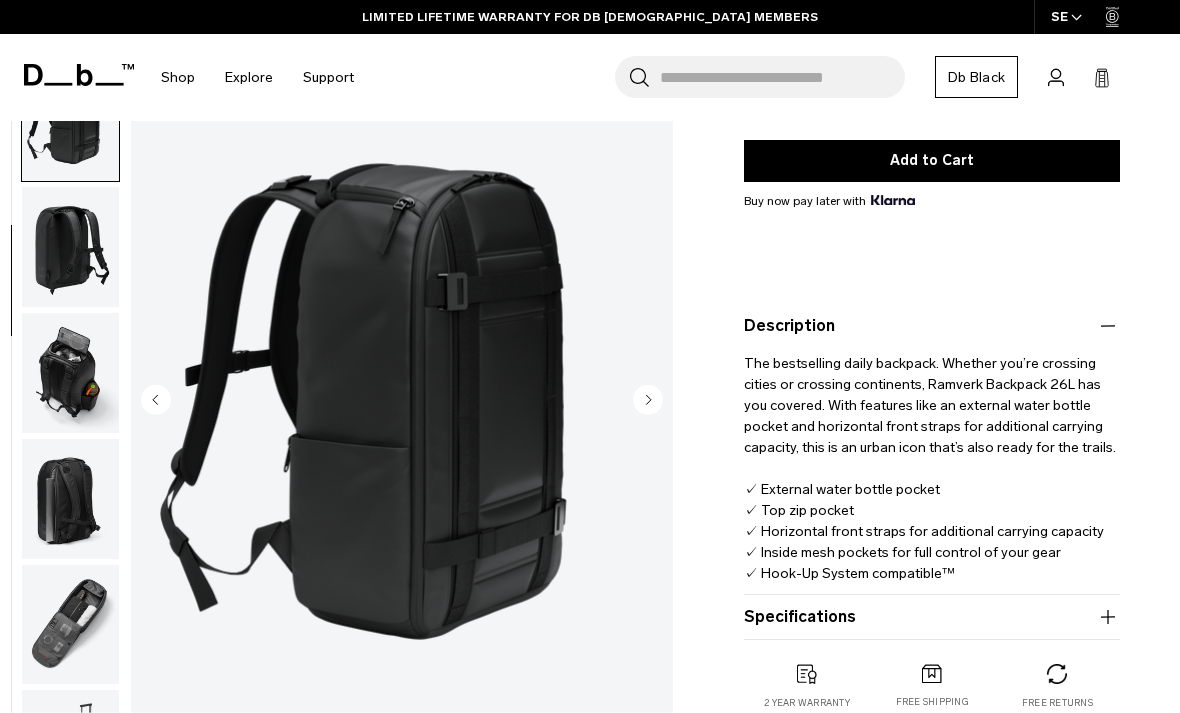 click at bounding box center [70, 373] 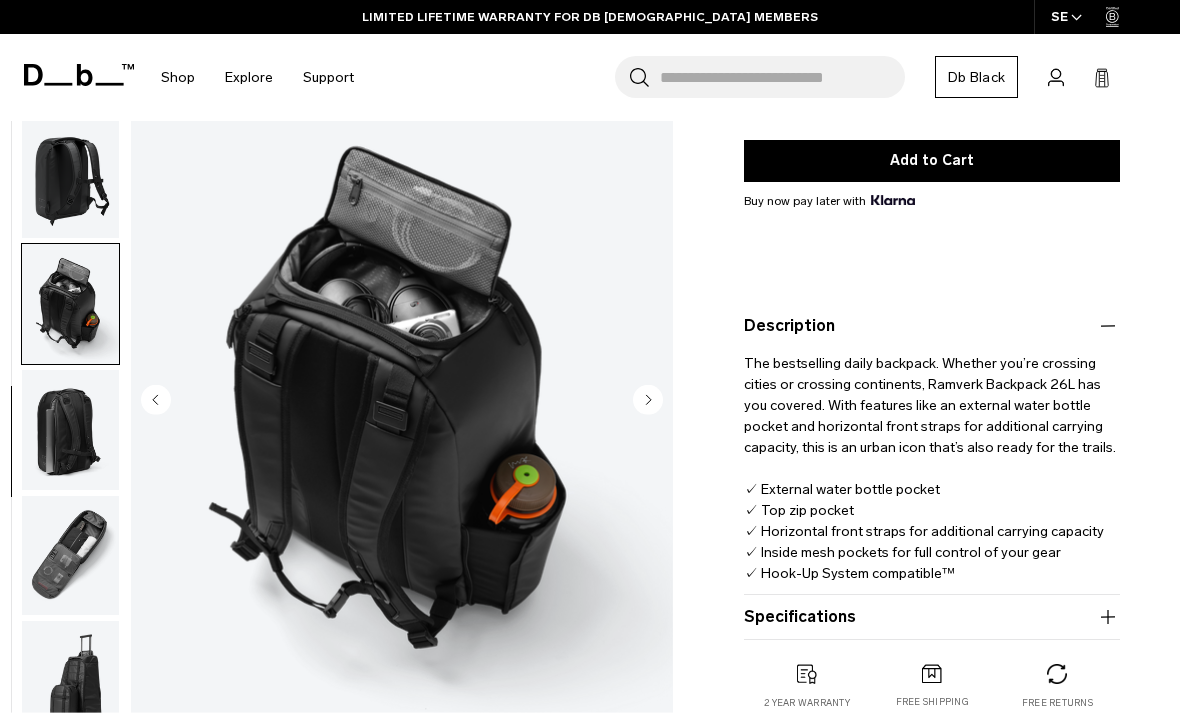 scroll, scrollTop: 337, scrollLeft: 0, axis: vertical 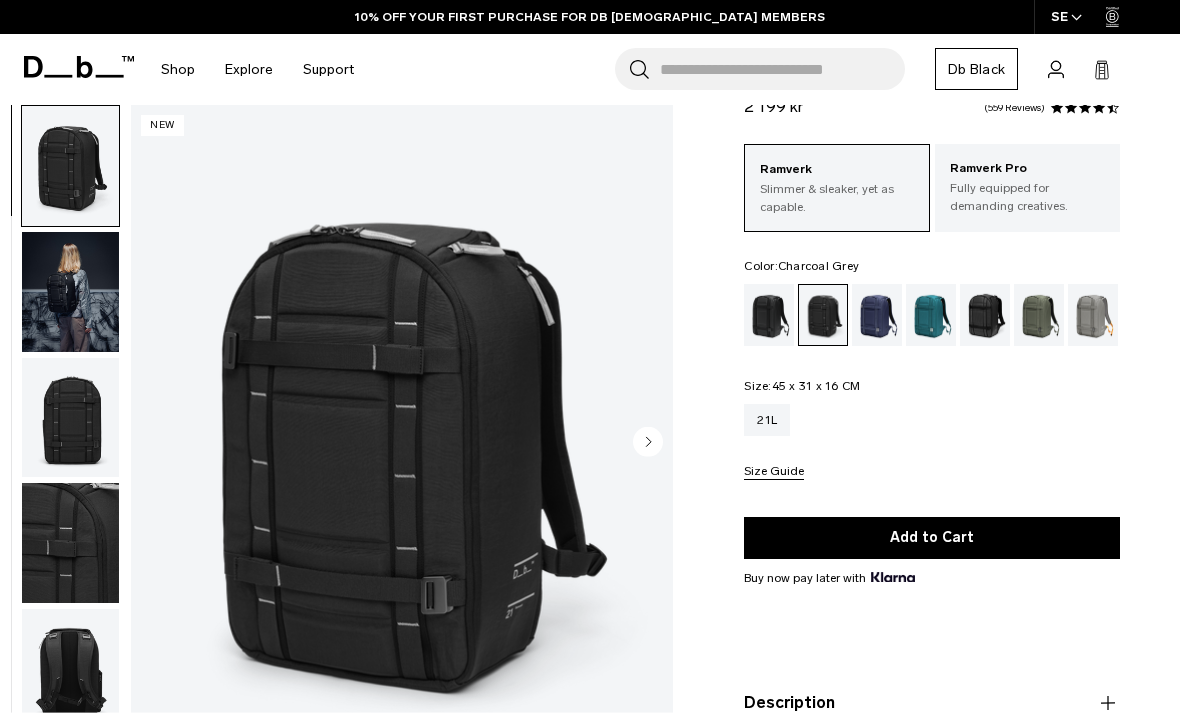 click at bounding box center (70, 418) 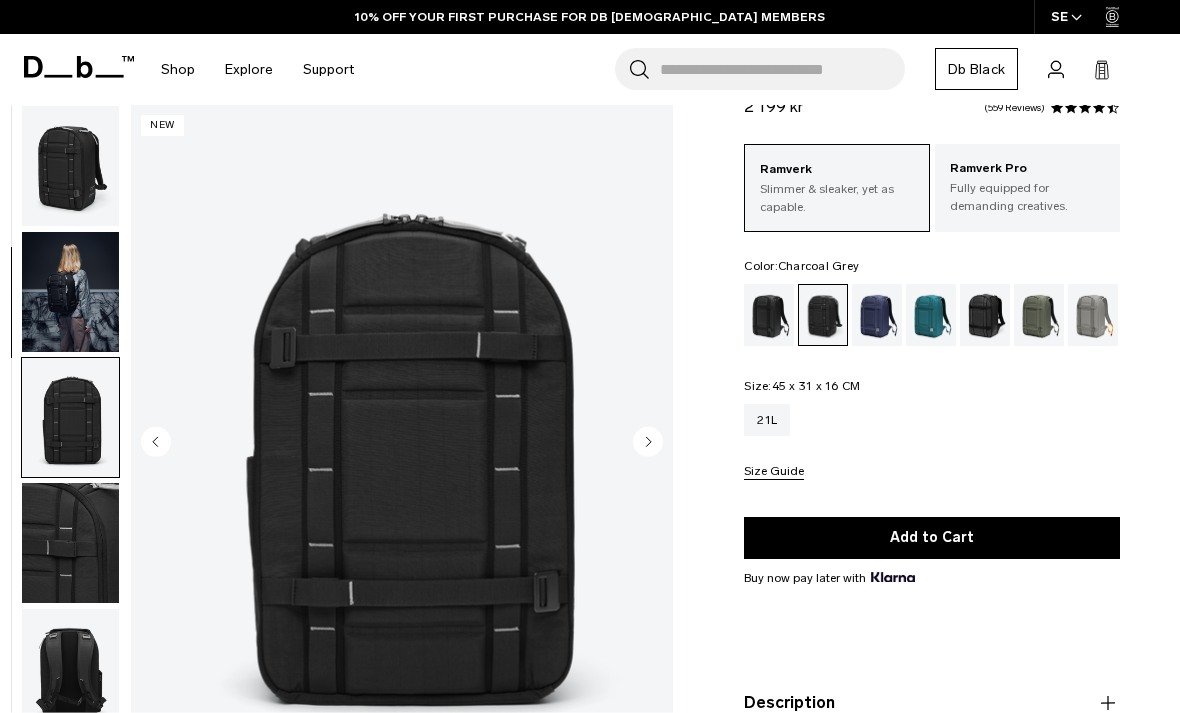 scroll, scrollTop: 76, scrollLeft: 0, axis: vertical 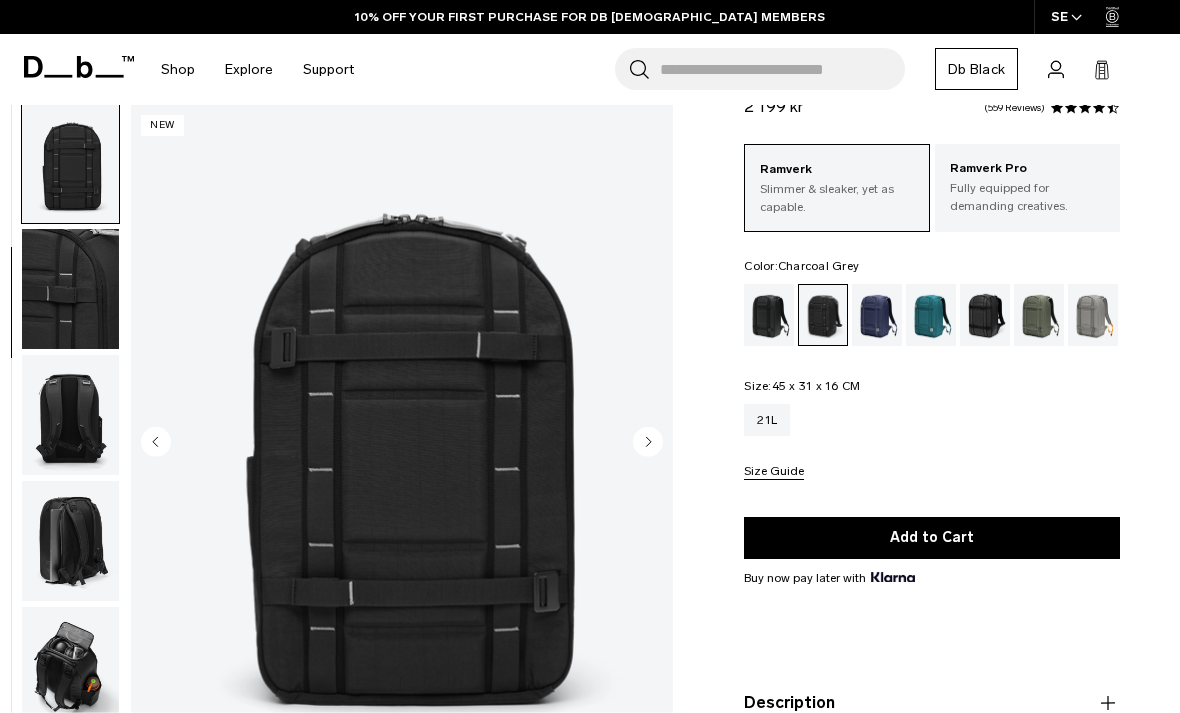 click at bounding box center (70, 164) 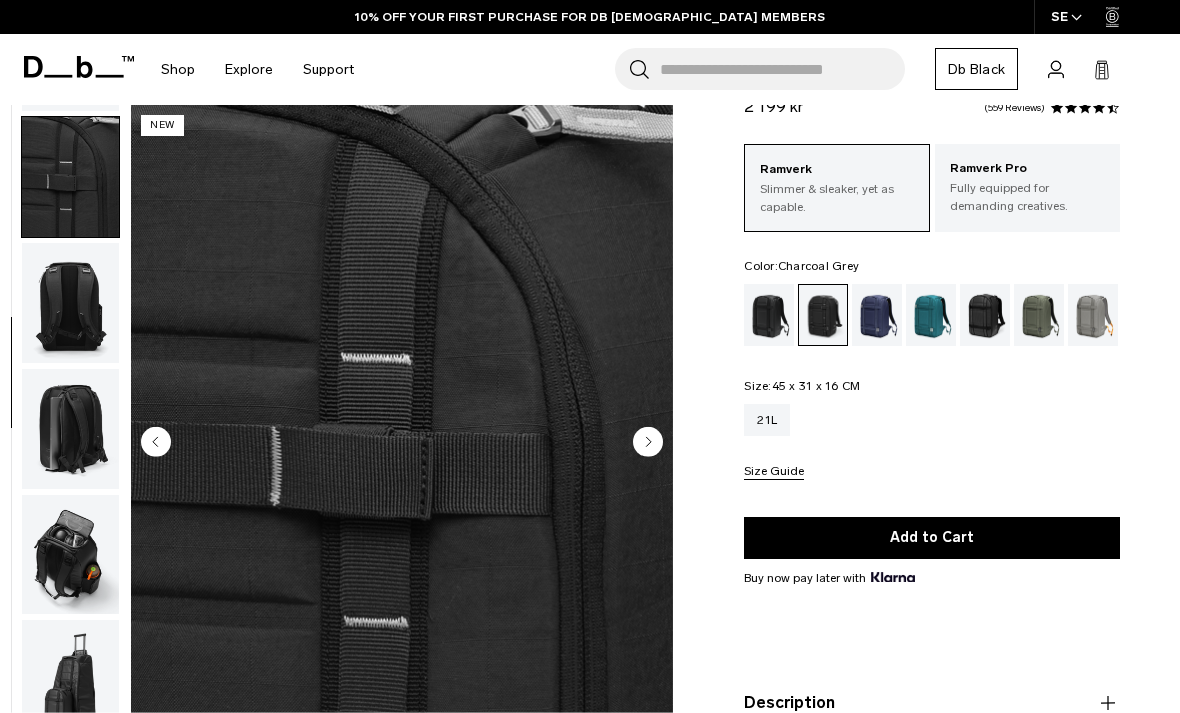 scroll, scrollTop: 382, scrollLeft: 0, axis: vertical 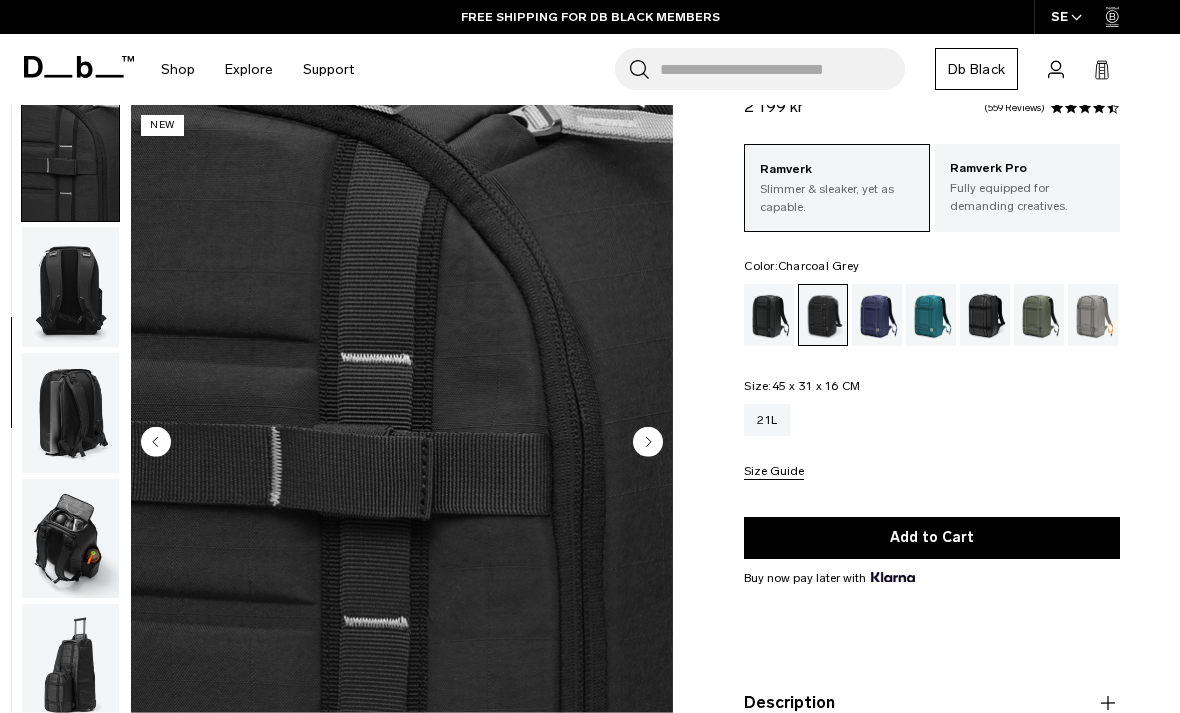 click at bounding box center [70, 287] 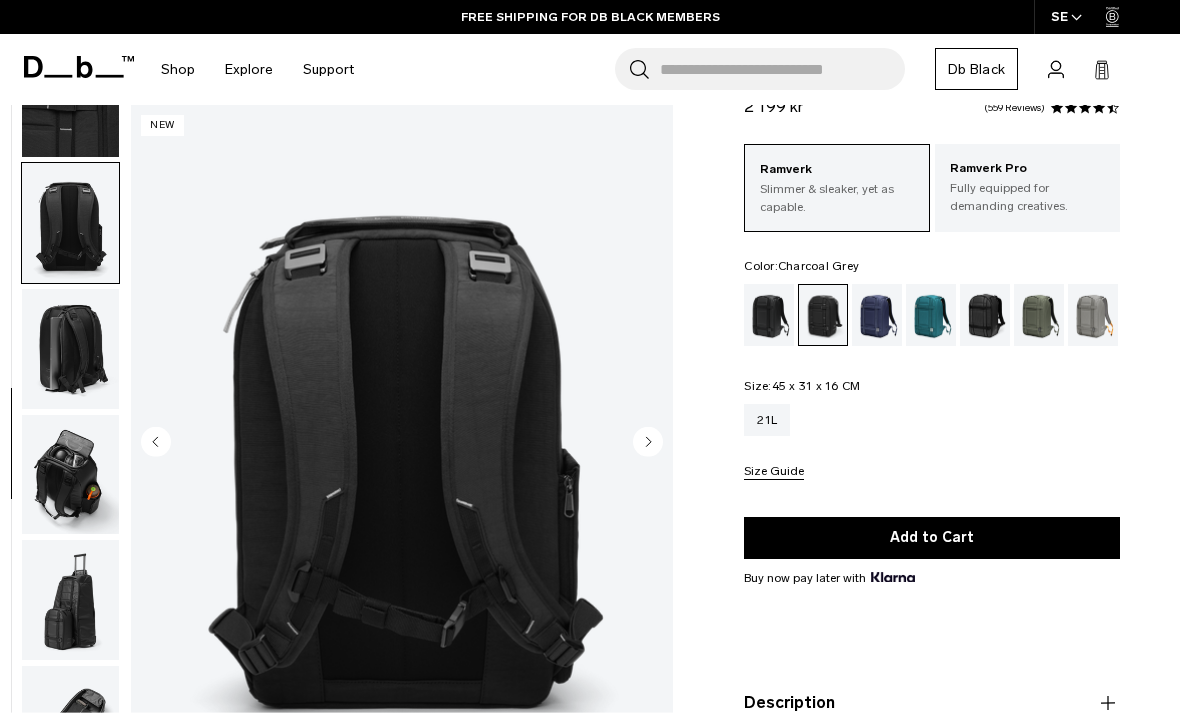 scroll, scrollTop: 464, scrollLeft: 0, axis: vertical 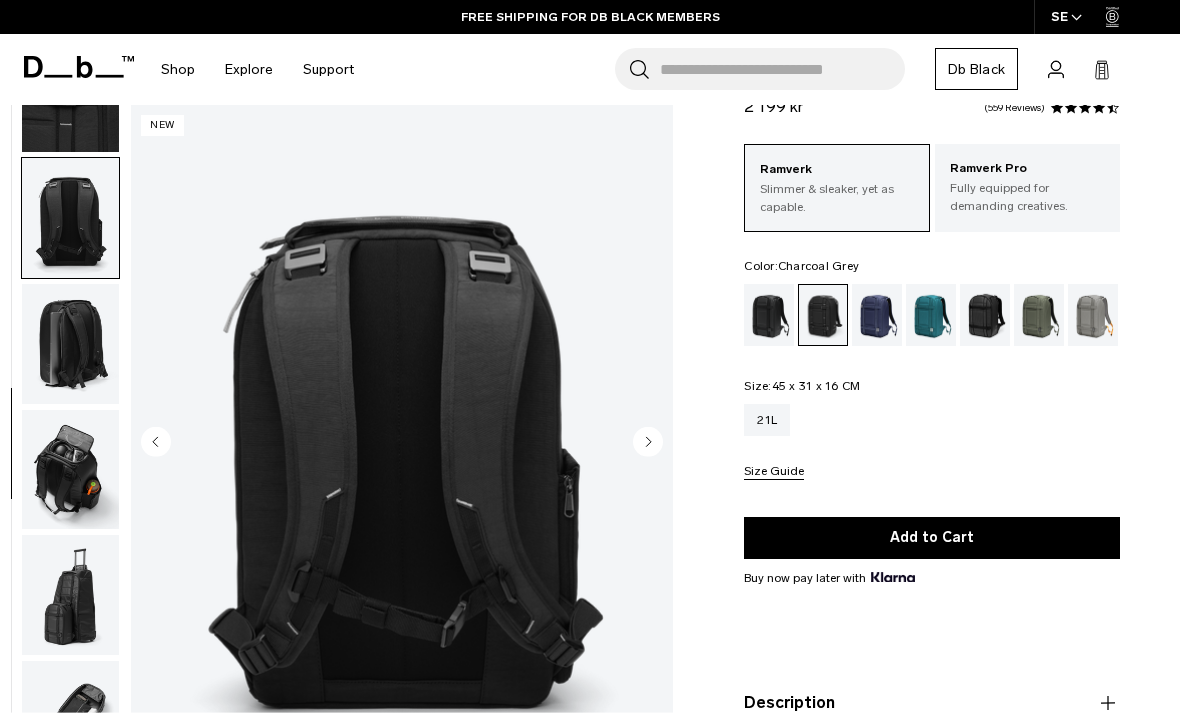 click at bounding box center [70, 344] 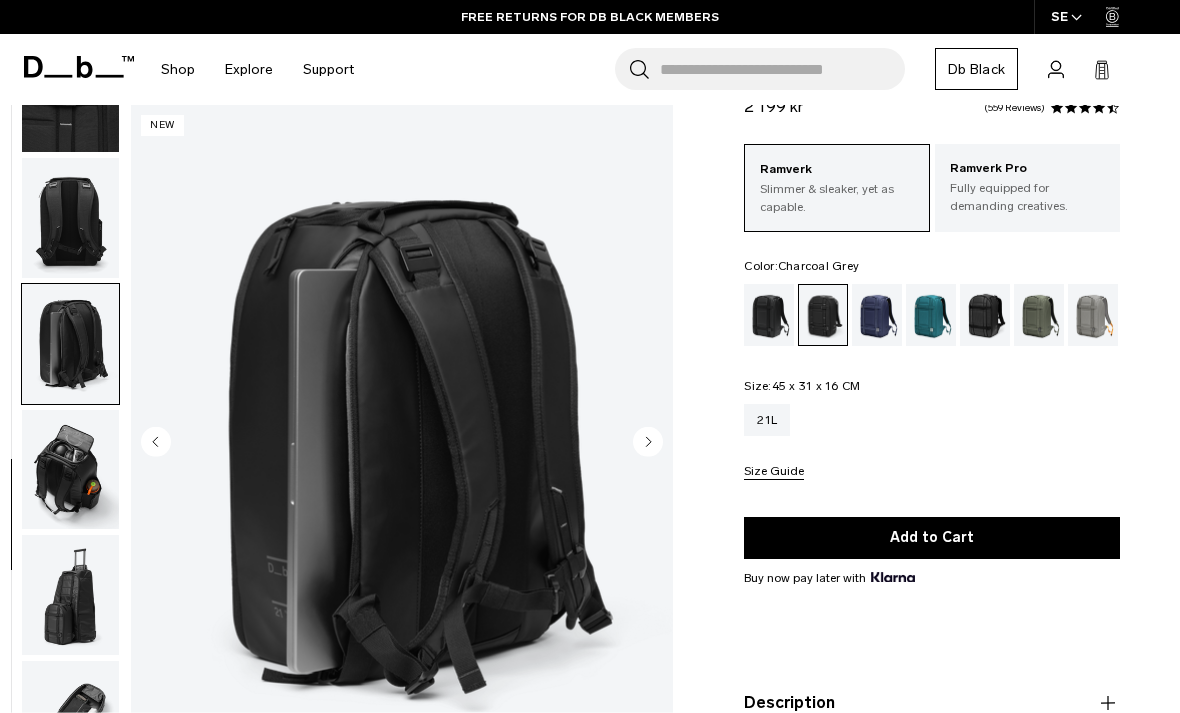 click at bounding box center (70, 470) 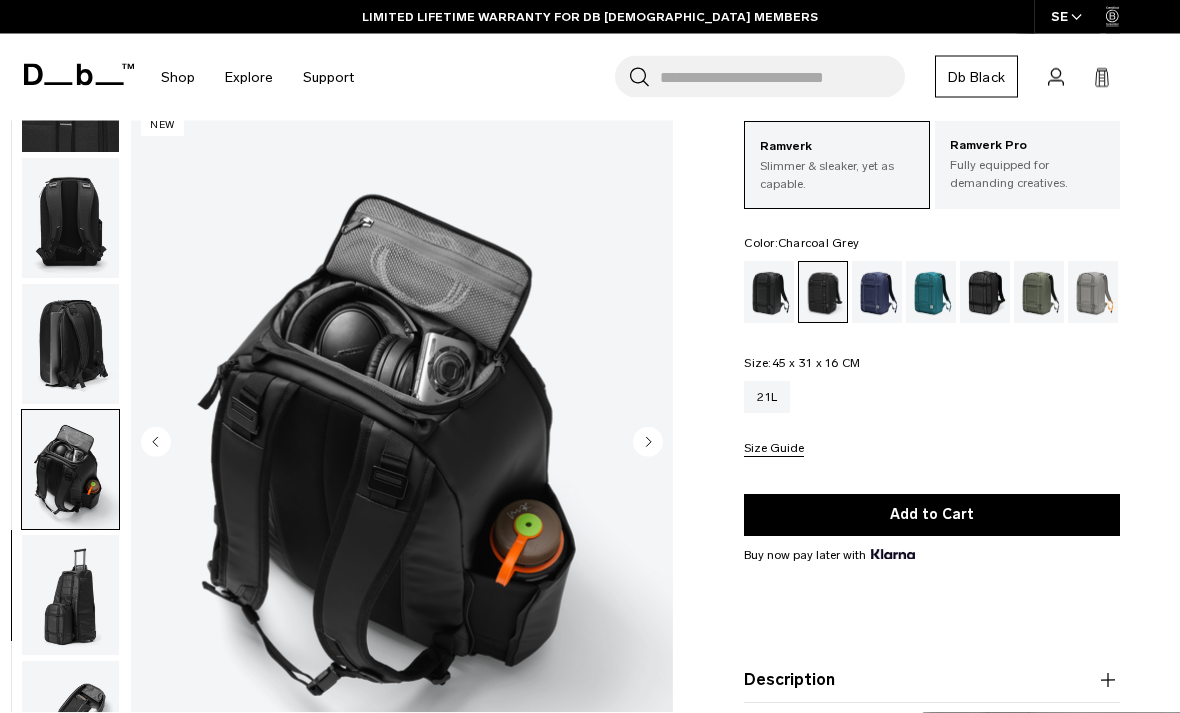 scroll, scrollTop: 89, scrollLeft: 0, axis: vertical 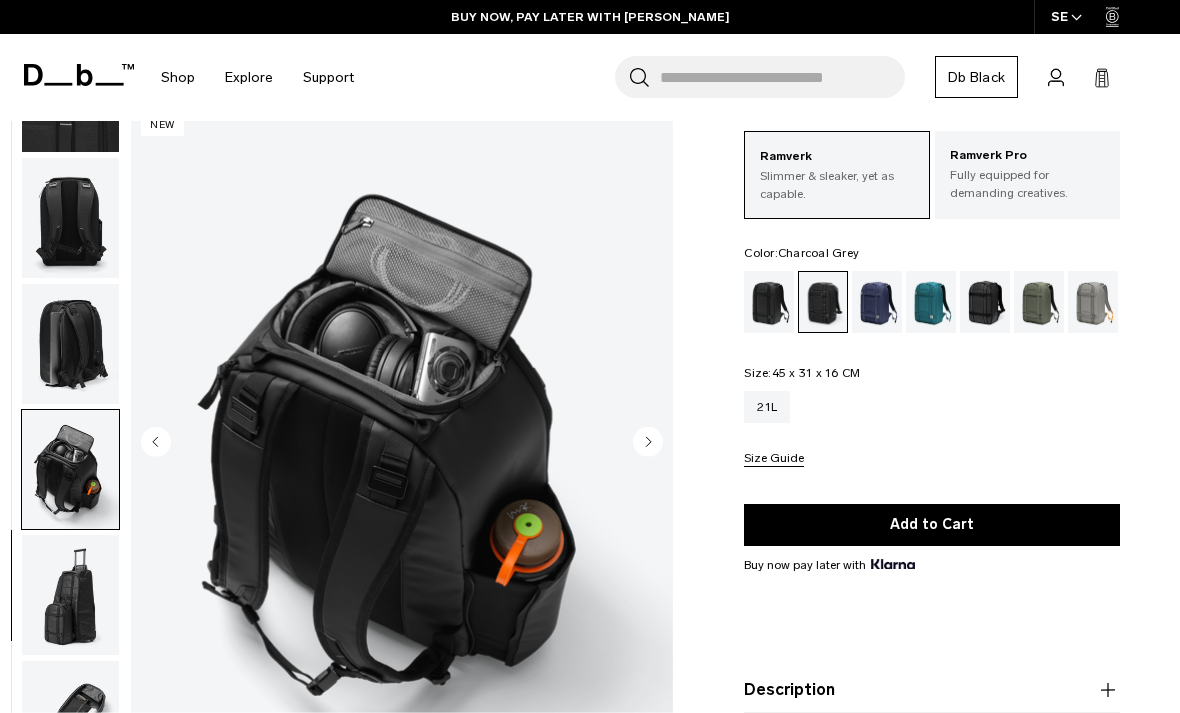 click on "Fully equipped for demanding creatives." at bounding box center (1027, 184) 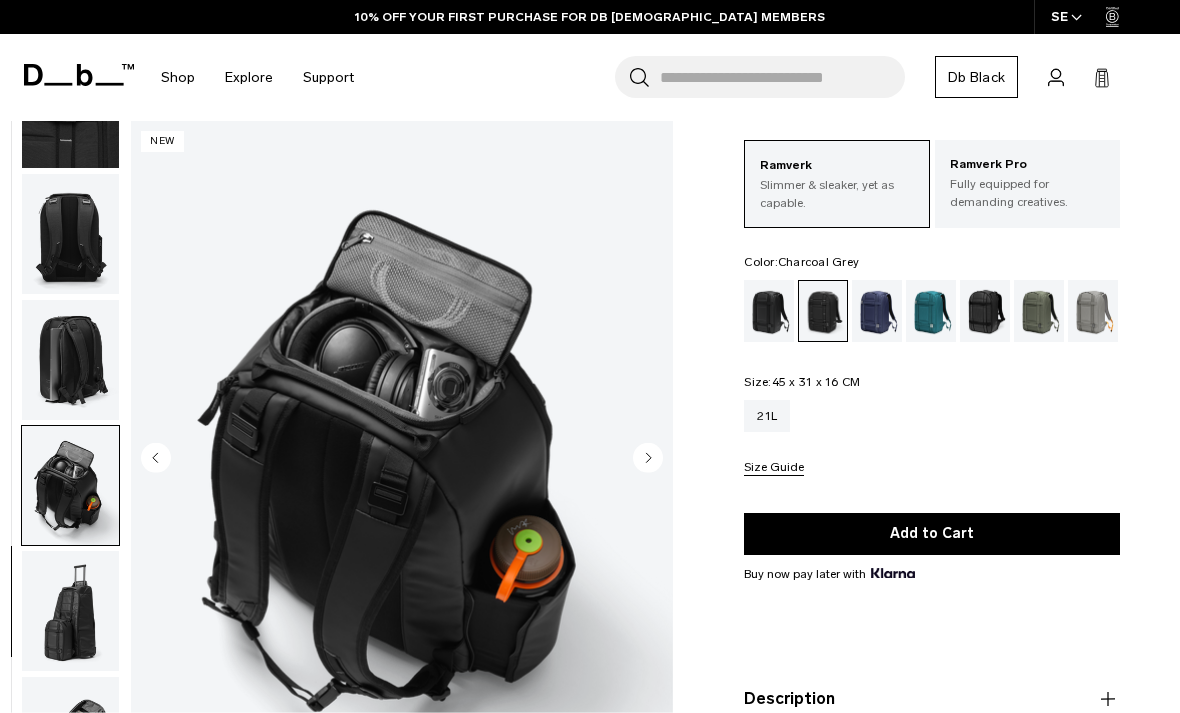 scroll, scrollTop: 47, scrollLeft: 0, axis: vertical 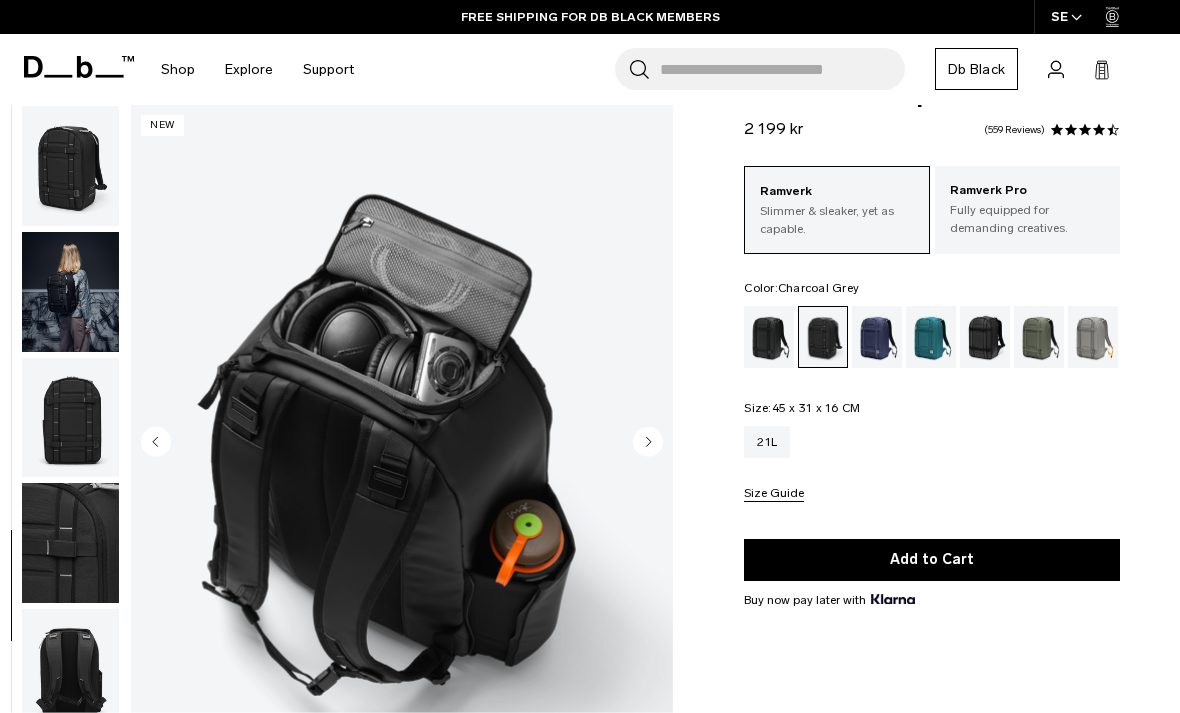 click at bounding box center (70, 292) 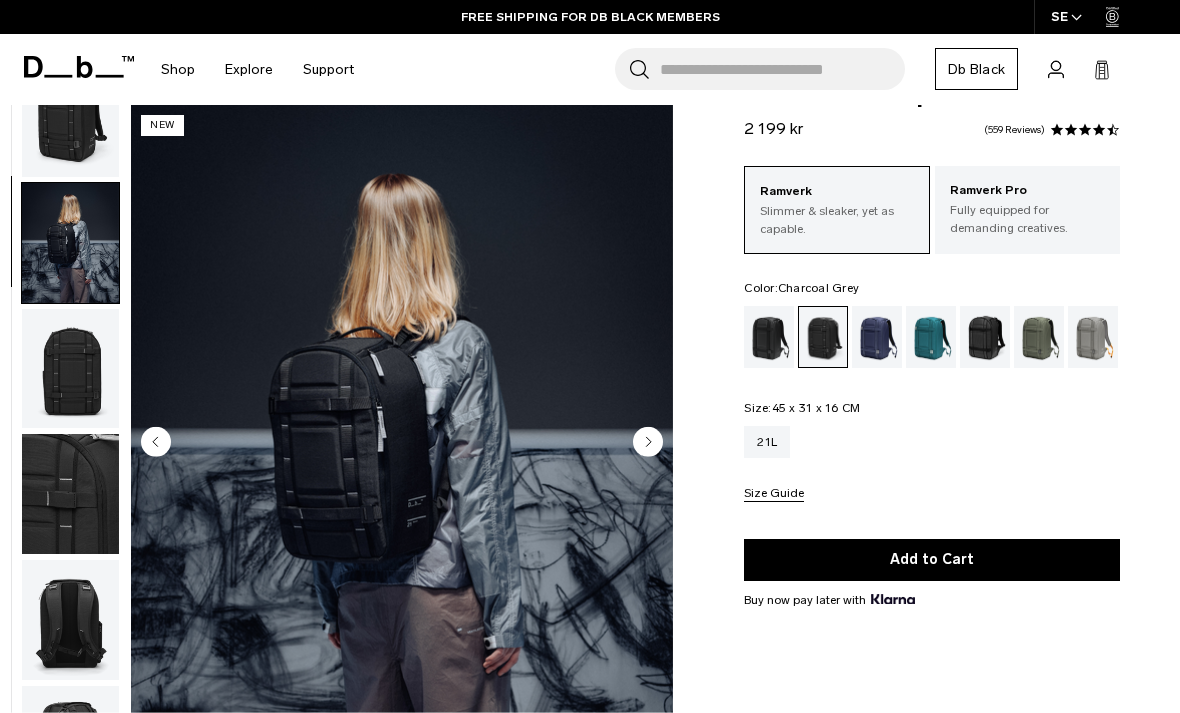 scroll, scrollTop: 127, scrollLeft: 0, axis: vertical 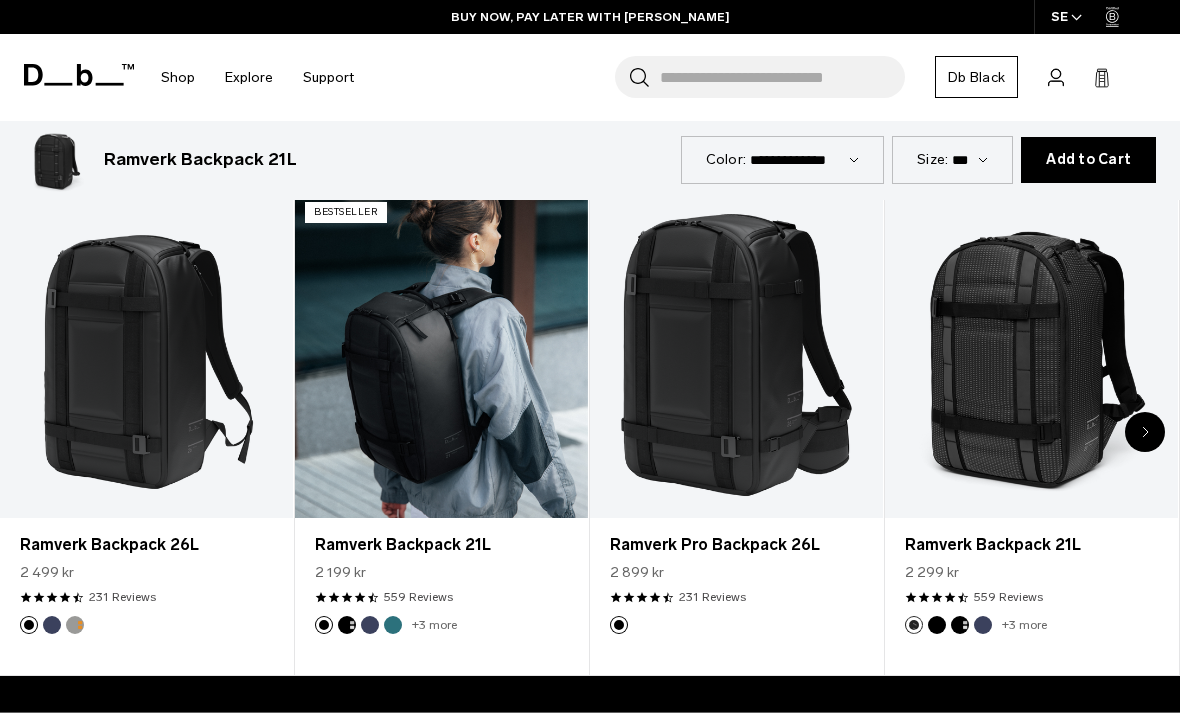 click at bounding box center (441, 355) 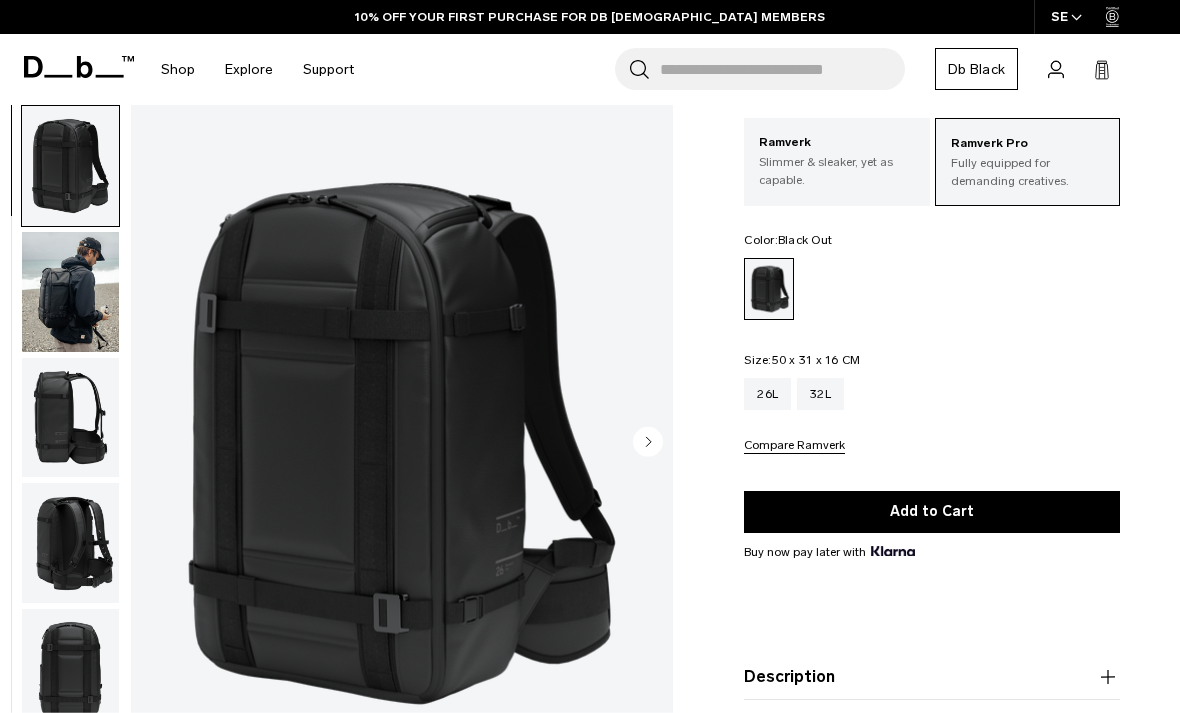 scroll, scrollTop: 102, scrollLeft: 0, axis: vertical 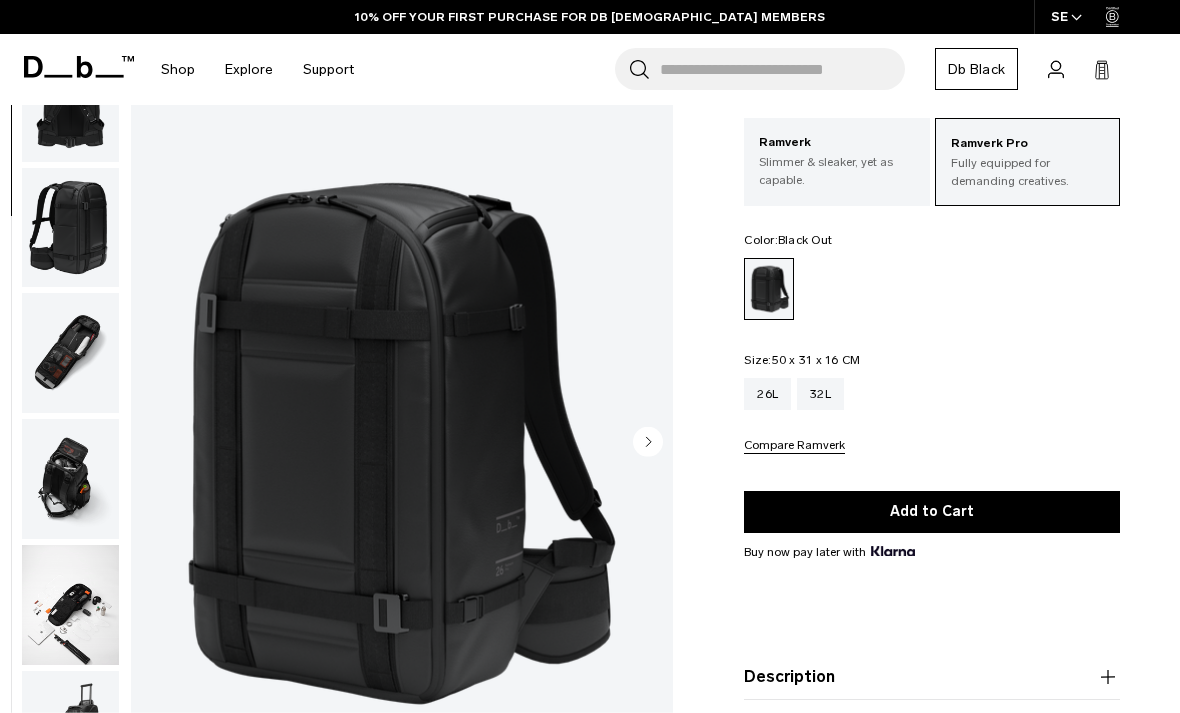 click at bounding box center [70, 353] 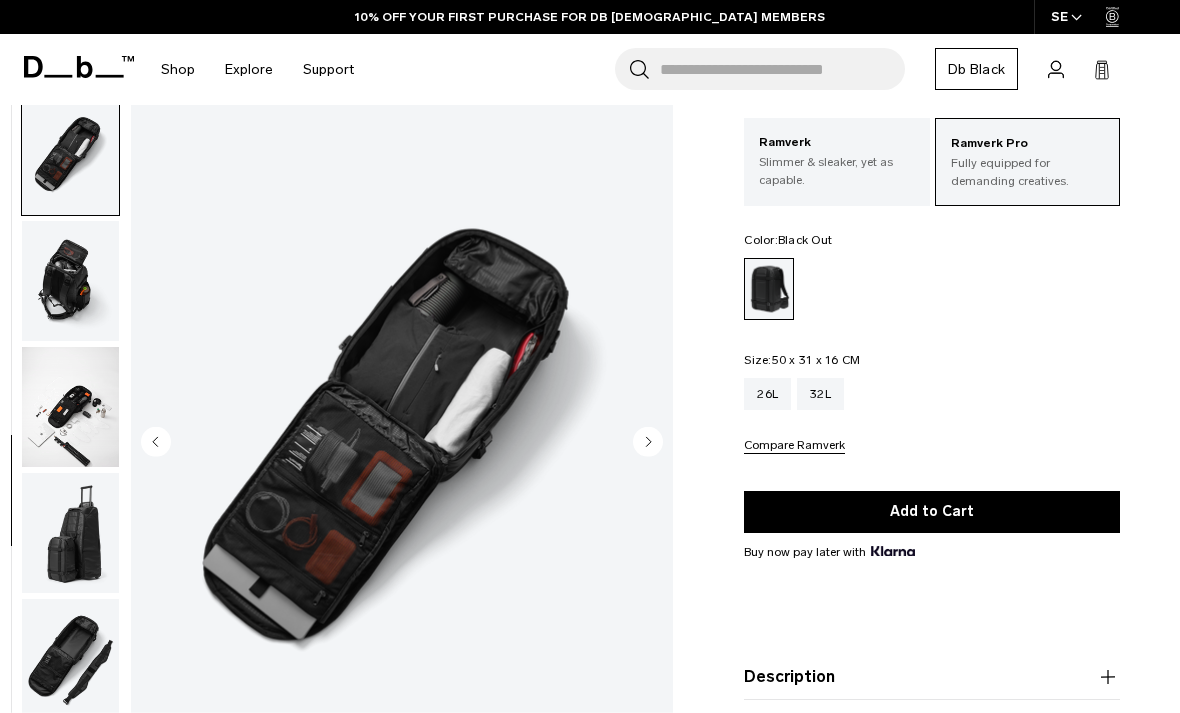 click at bounding box center [70, 407] 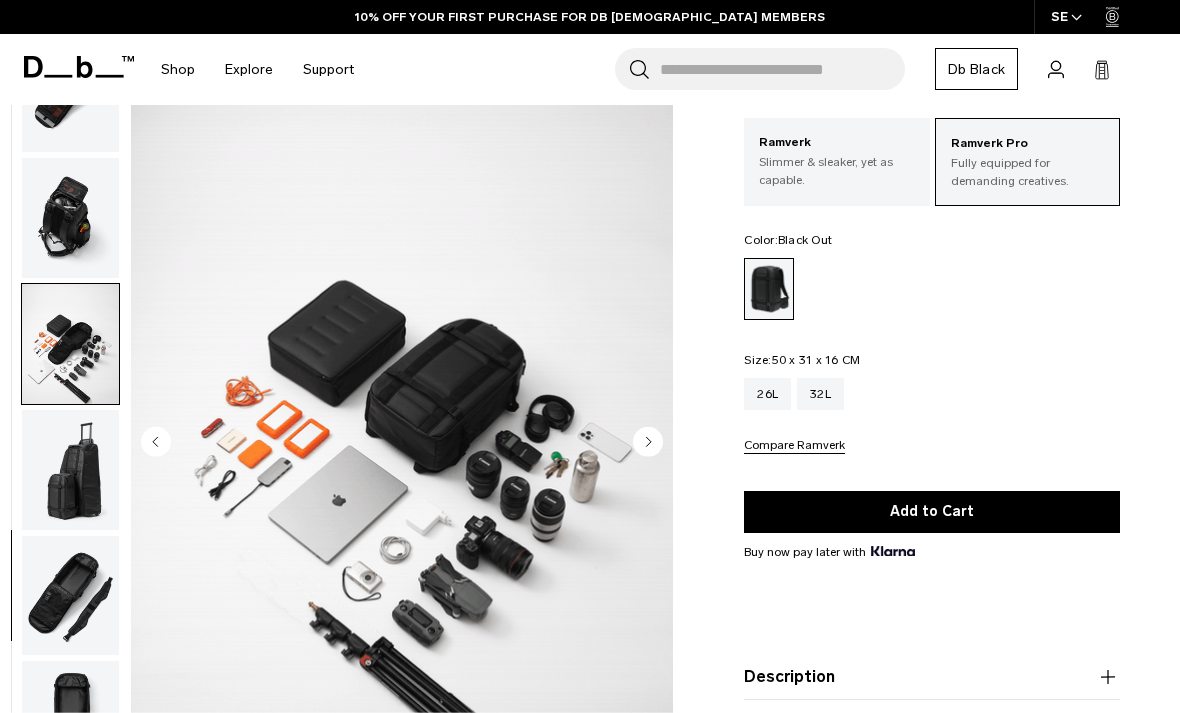 scroll, scrollTop: 973, scrollLeft: 0, axis: vertical 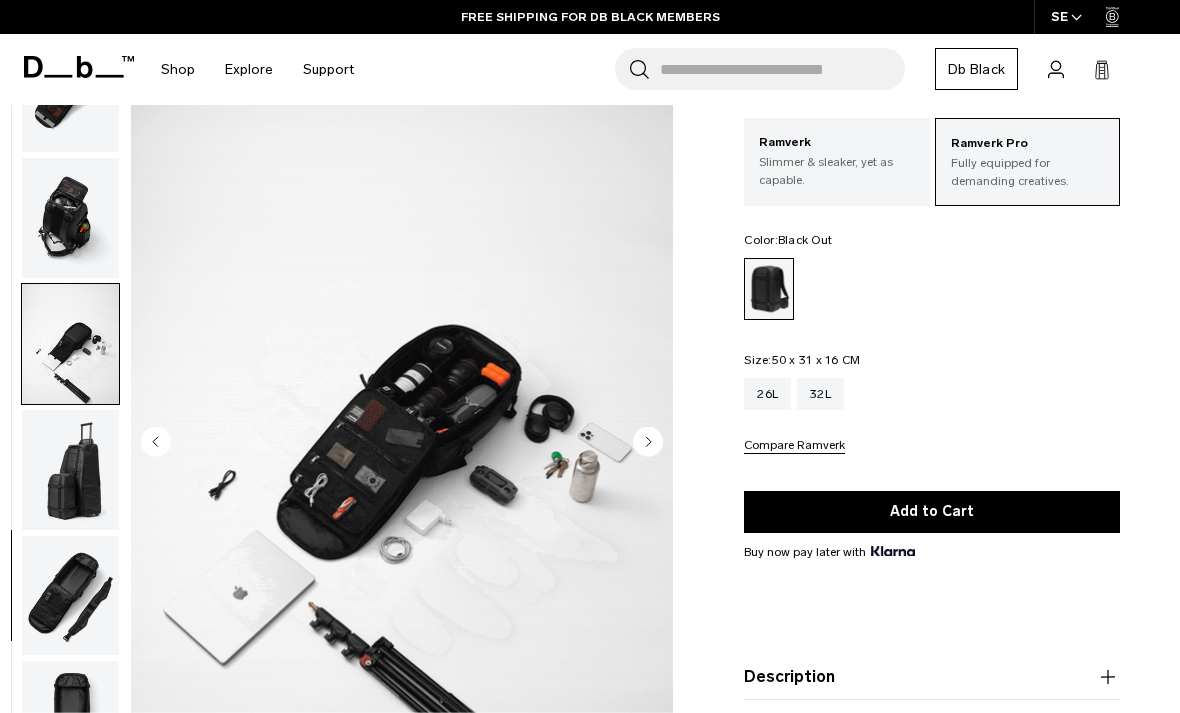 click at bounding box center (70, 218) 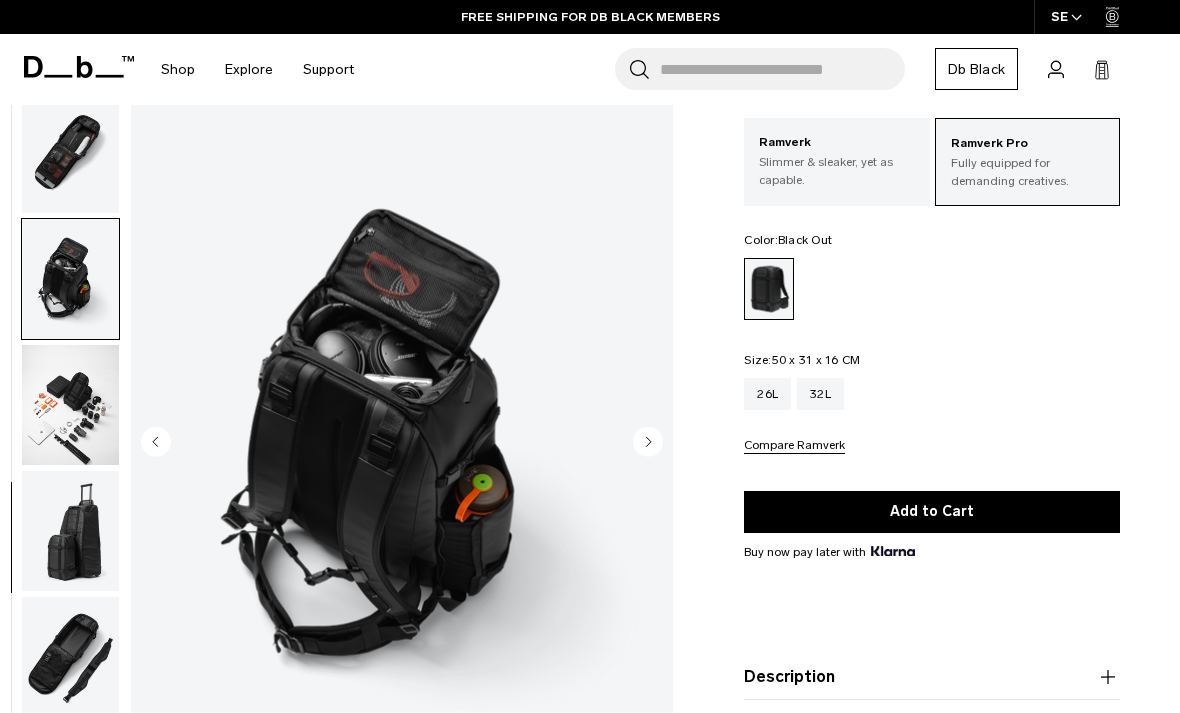 click at bounding box center [70, 153] 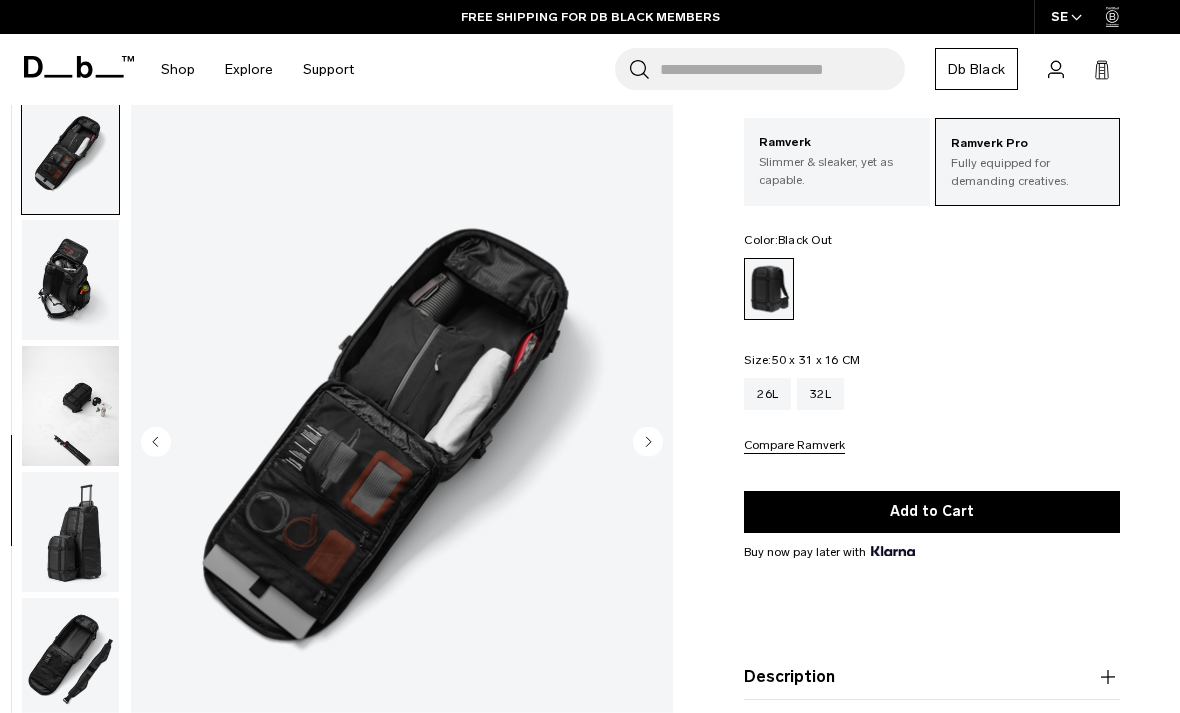 scroll, scrollTop: 891, scrollLeft: 0, axis: vertical 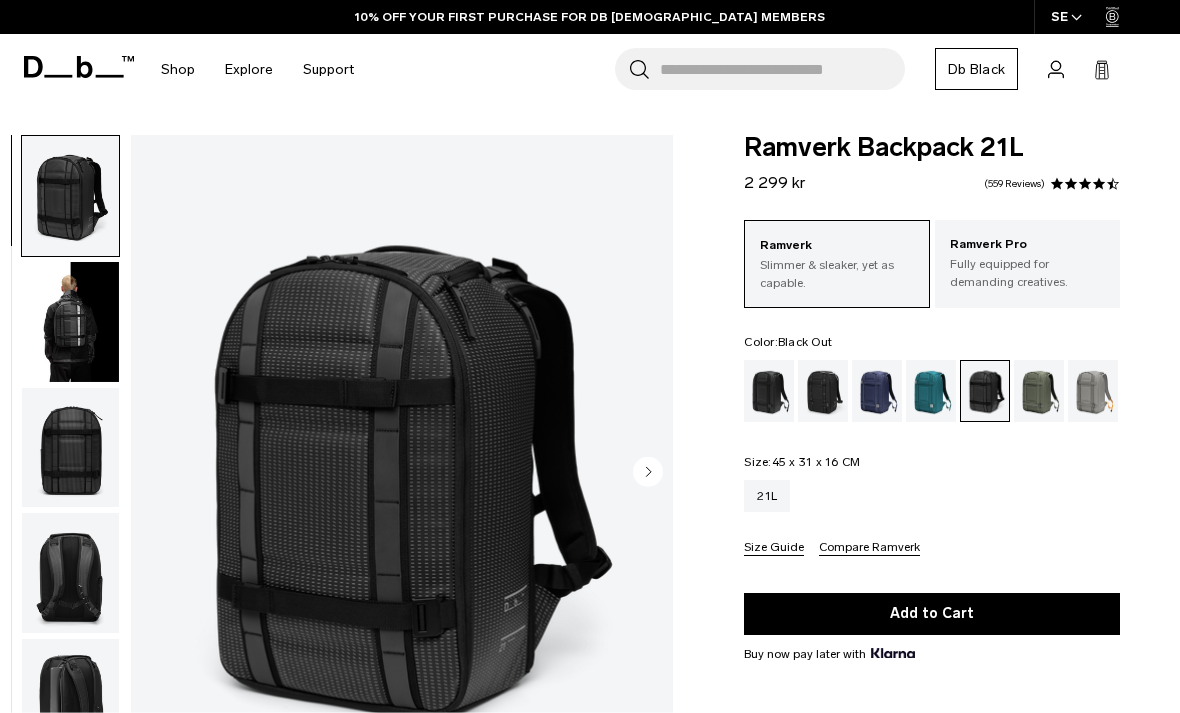 click at bounding box center (769, 391) 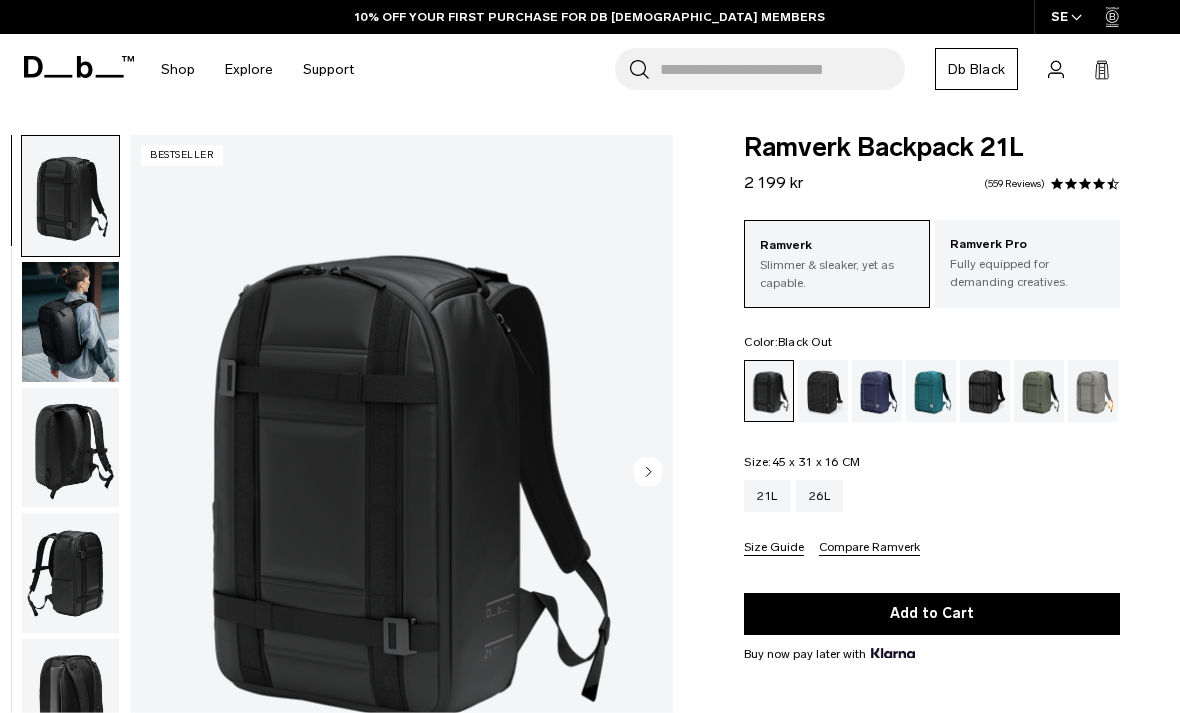 scroll, scrollTop: 53, scrollLeft: 0, axis: vertical 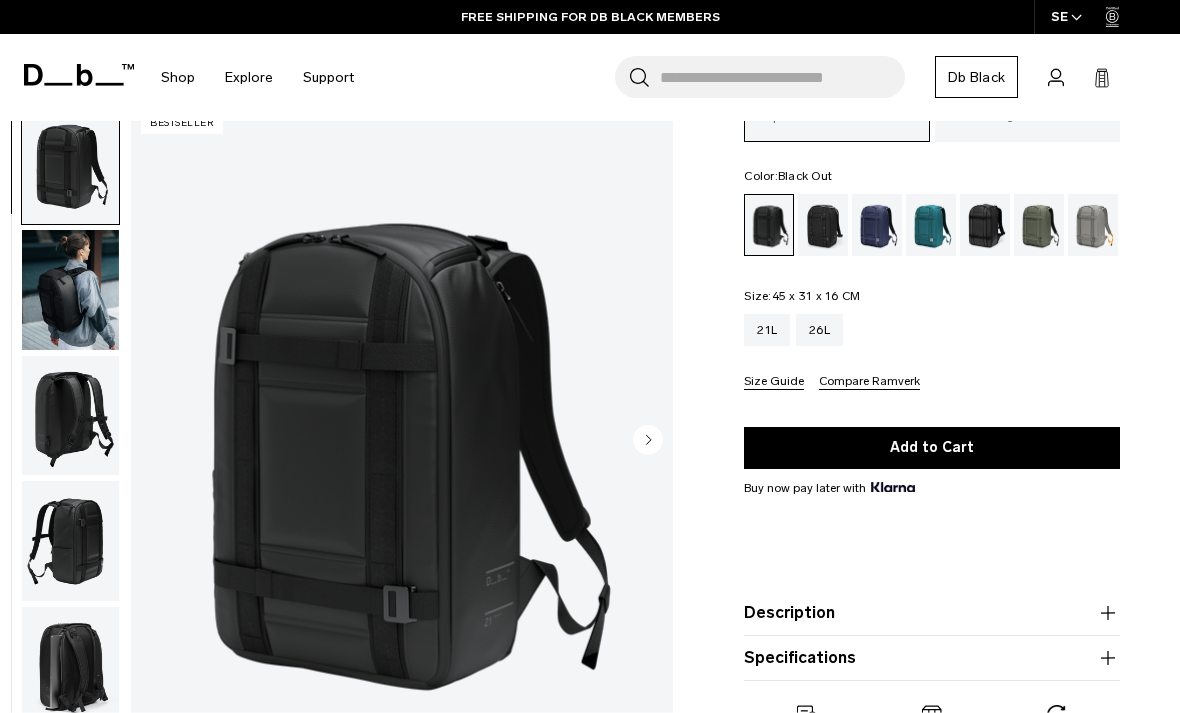 click at bounding box center [70, 415] 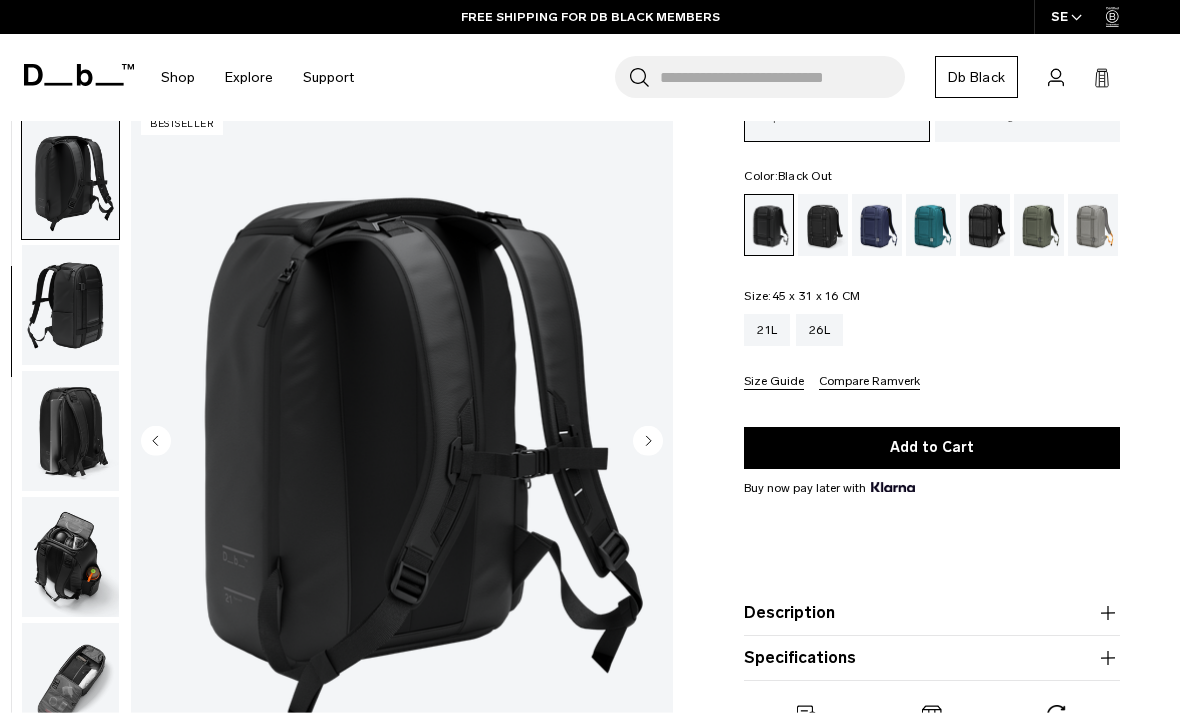 scroll, scrollTop: 254, scrollLeft: 0, axis: vertical 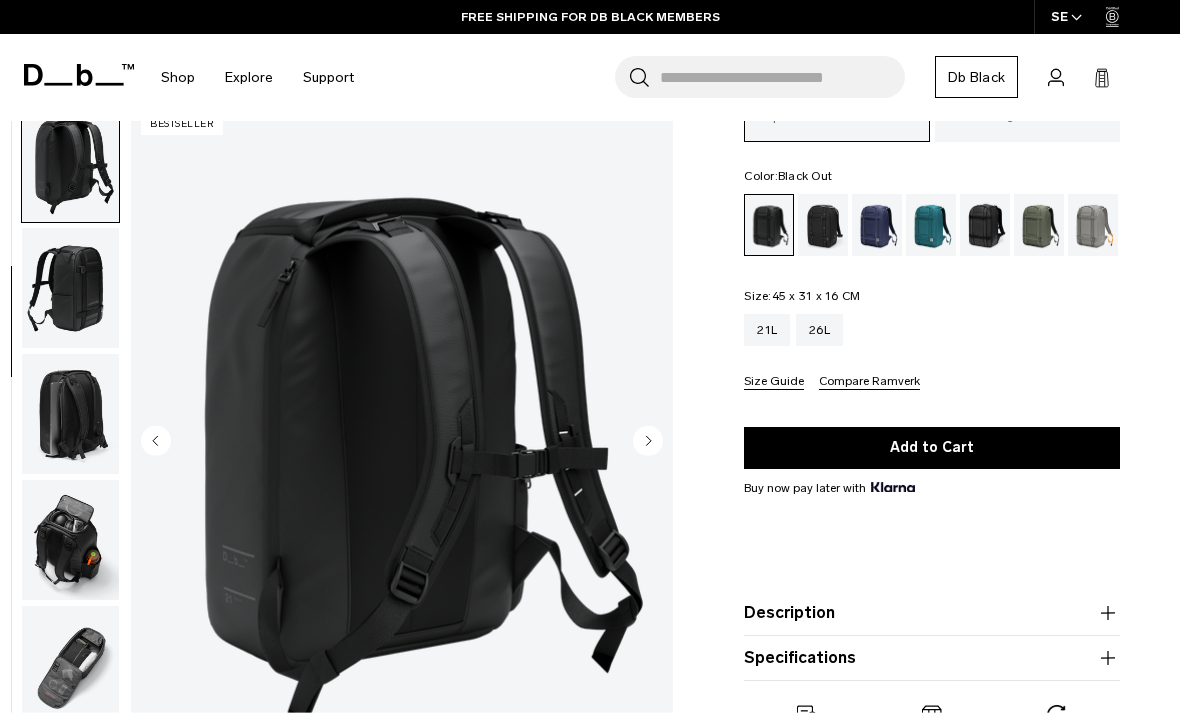 click at bounding box center (70, 414) 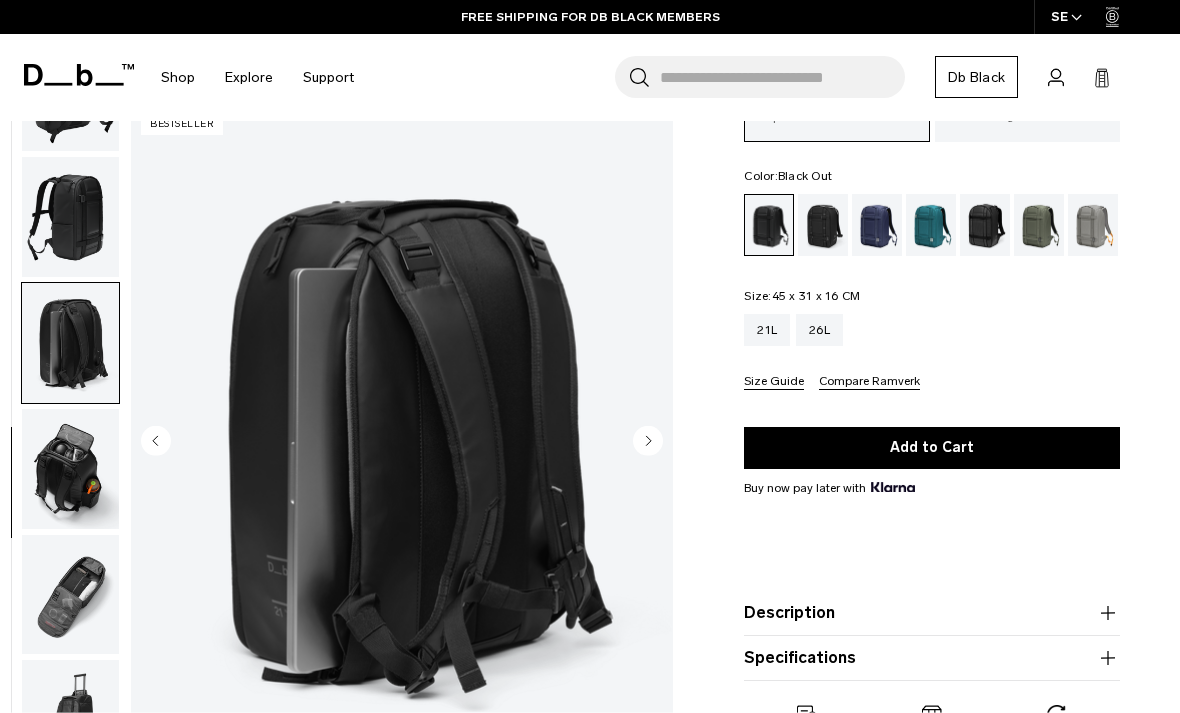 scroll, scrollTop: 337, scrollLeft: 0, axis: vertical 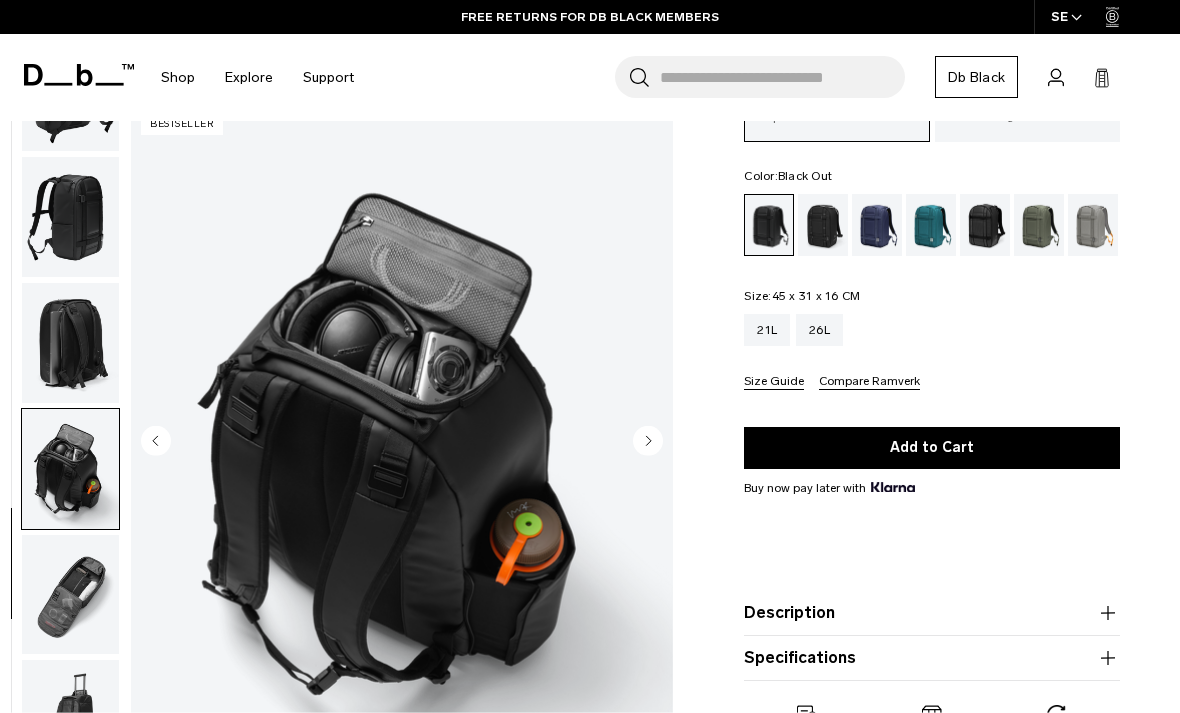 click at bounding box center [70, 594] 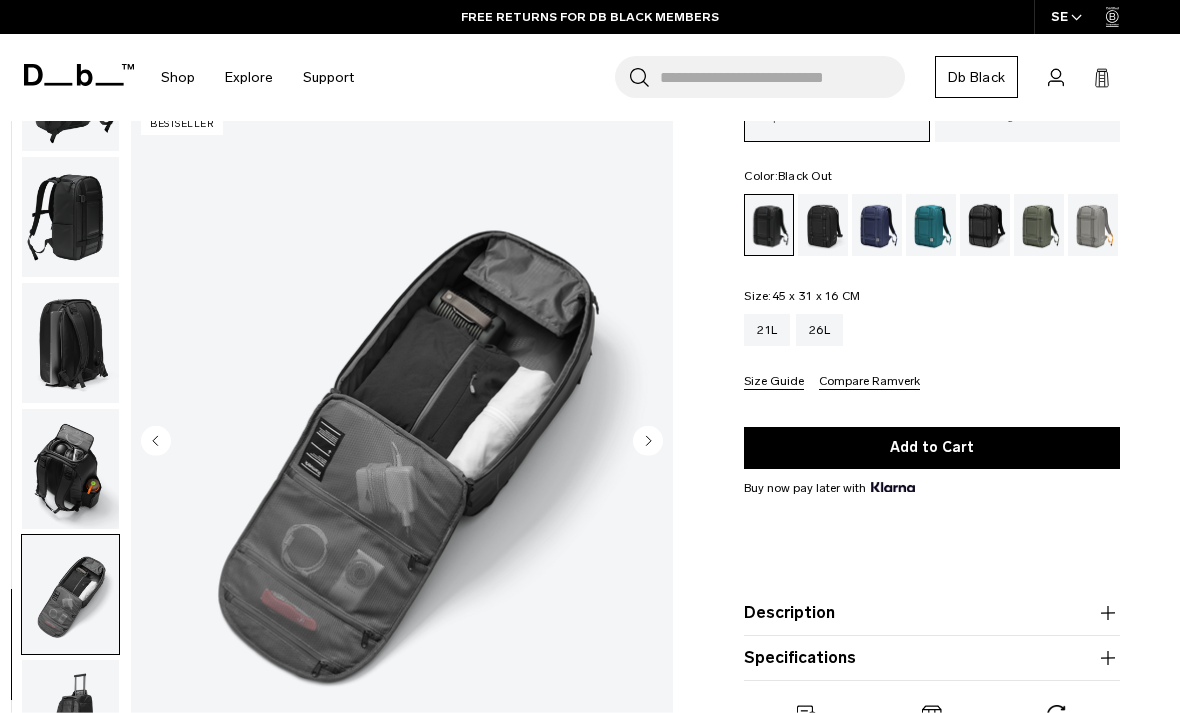 click 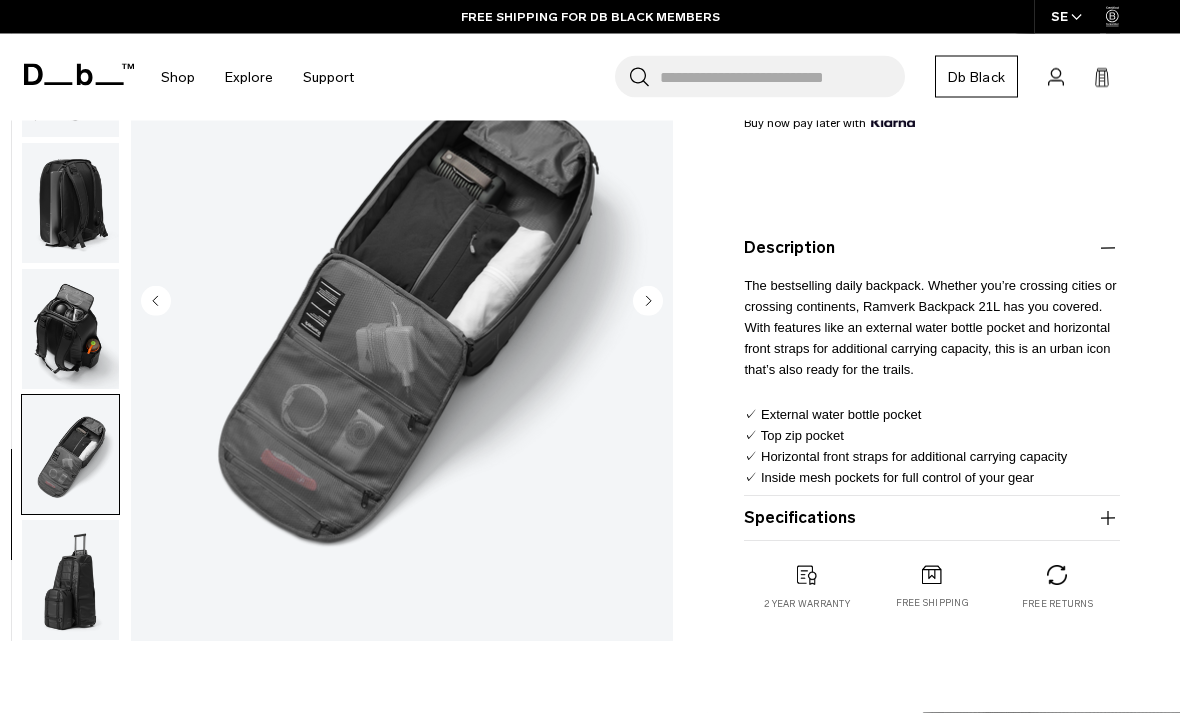scroll, scrollTop: 531, scrollLeft: 0, axis: vertical 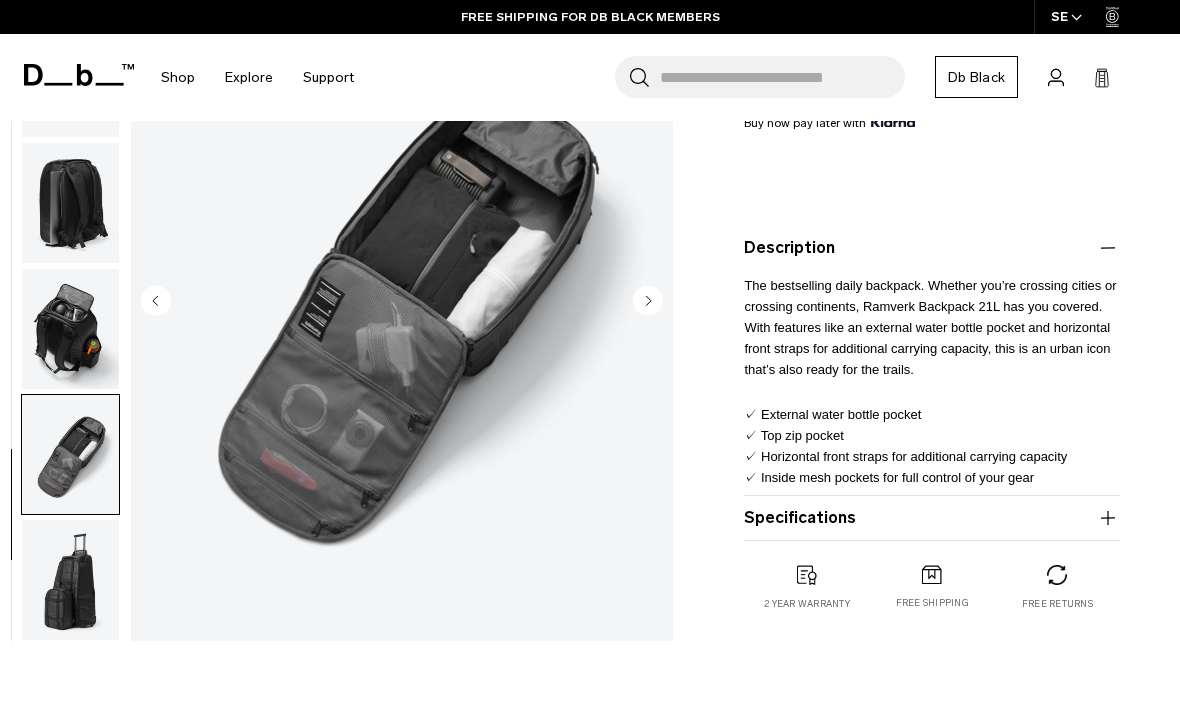 click at bounding box center [70, 454] 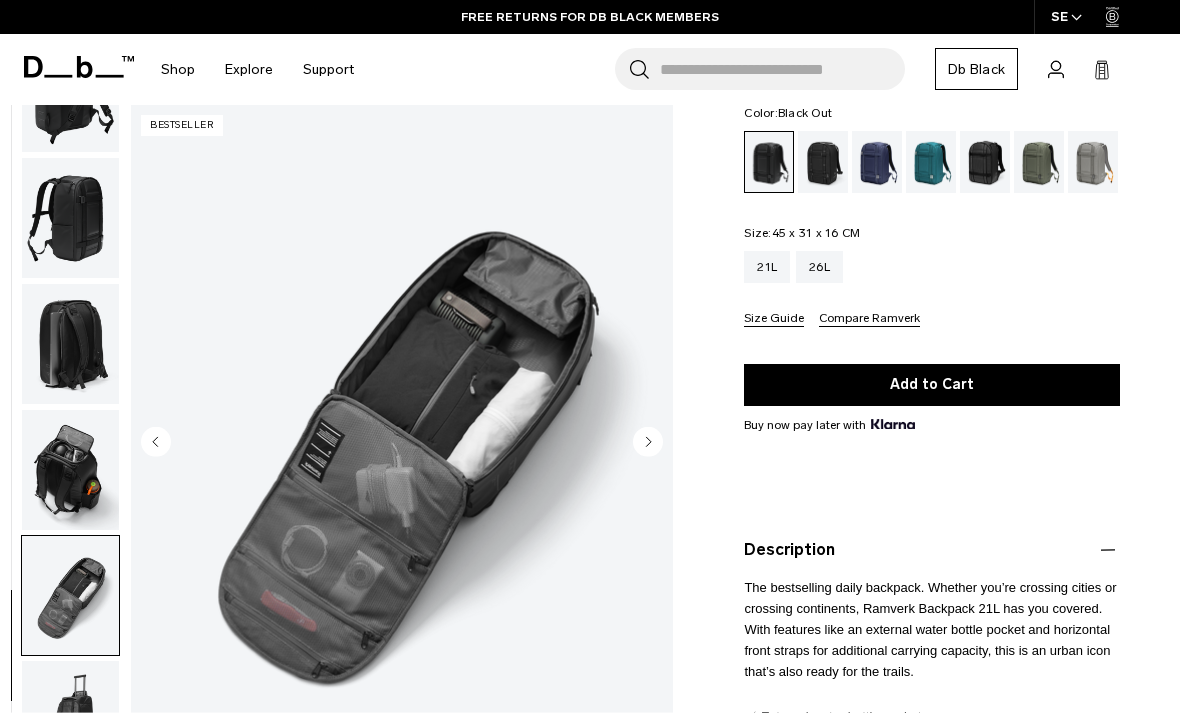 scroll, scrollTop: 228, scrollLeft: 0, axis: vertical 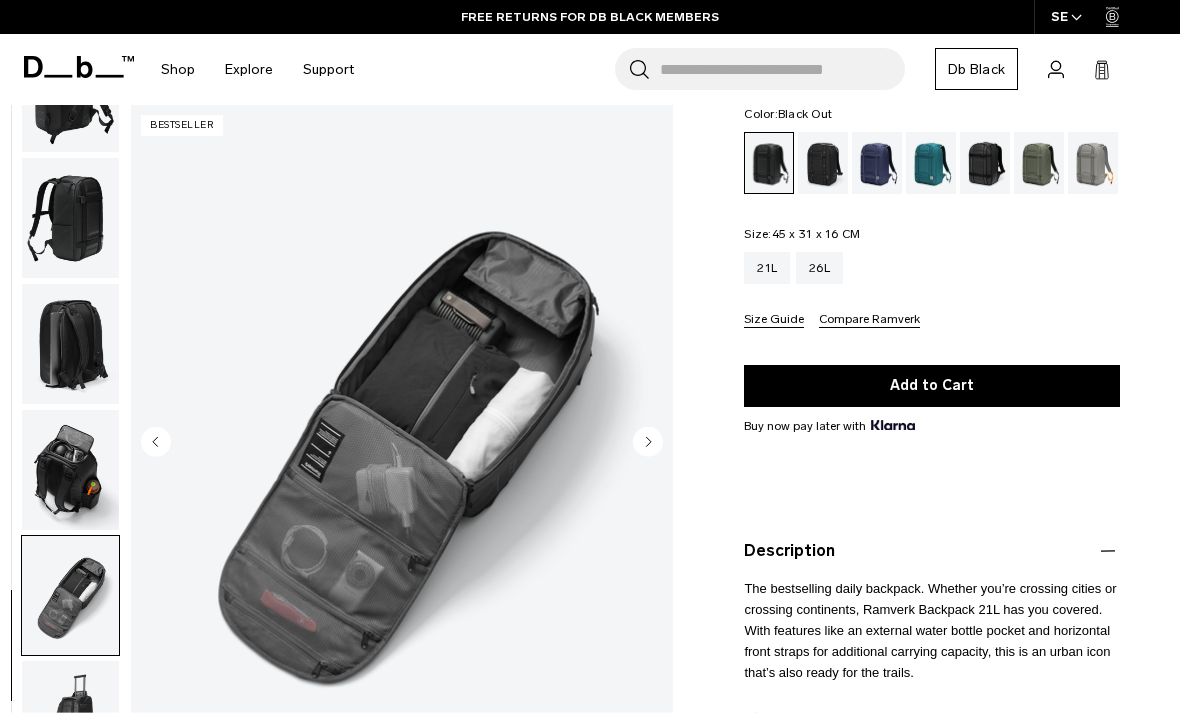 click on "26L" at bounding box center (819, 268) 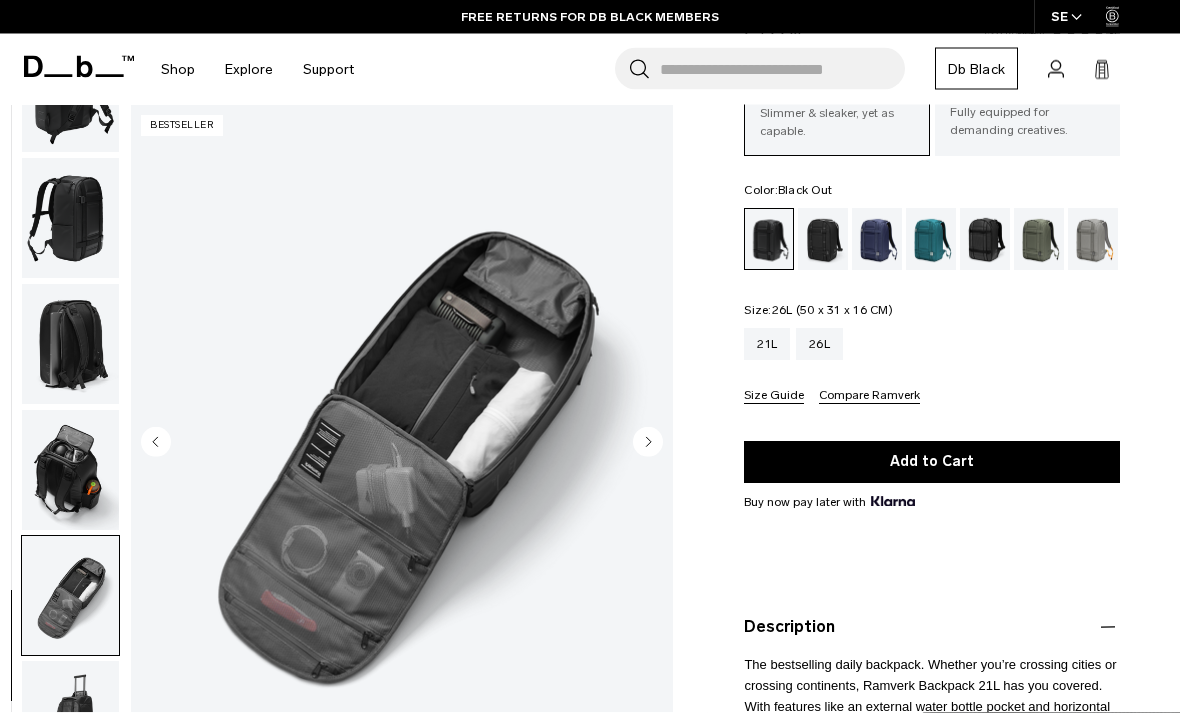 scroll, scrollTop: 150, scrollLeft: 0, axis: vertical 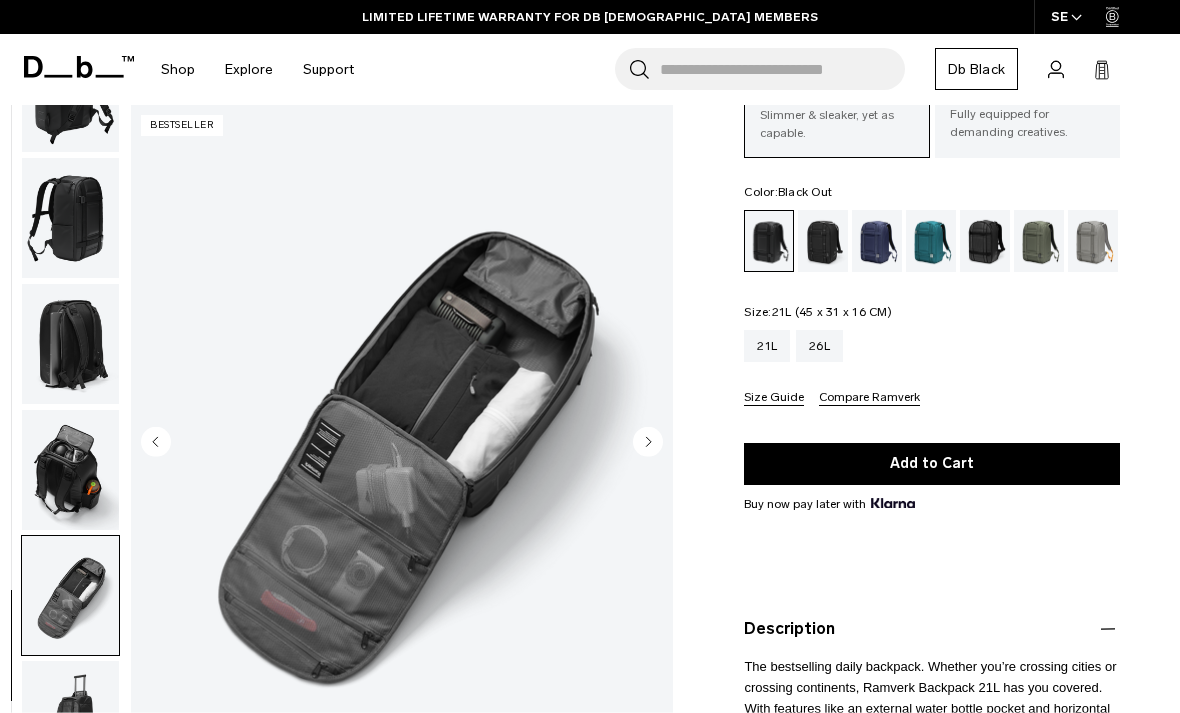 click on "21L" at bounding box center [767, 346] 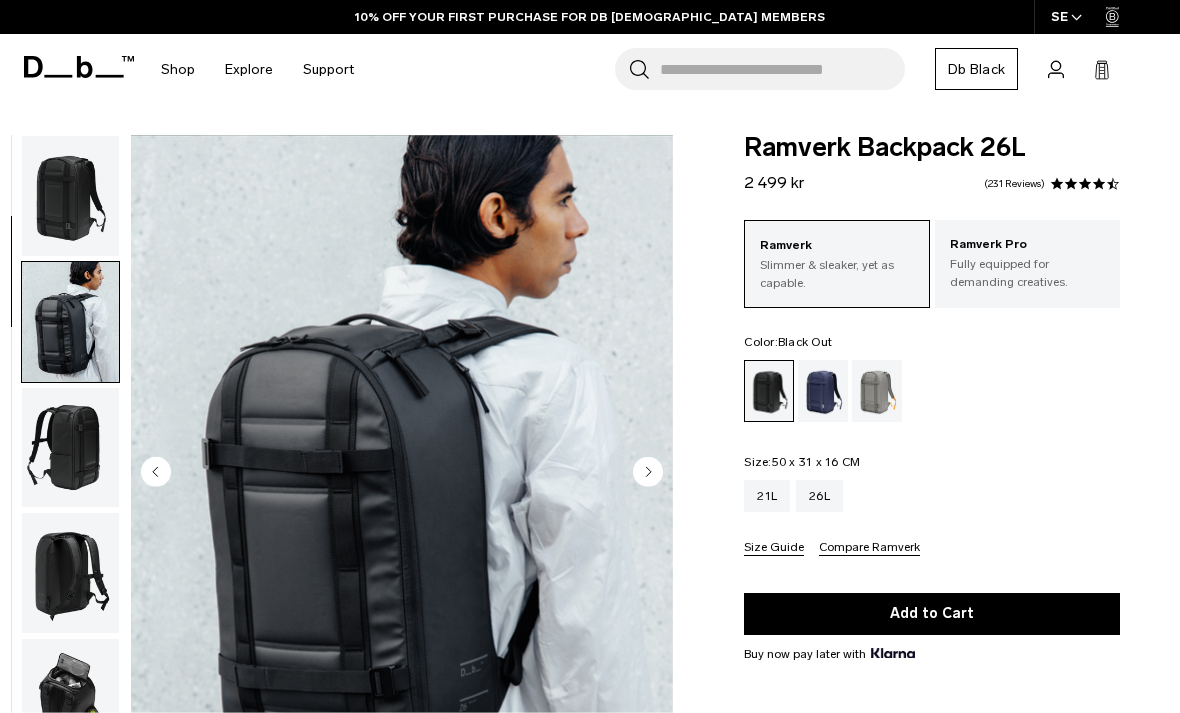 scroll, scrollTop: 43, scrollLeft: 0, axis: vertical 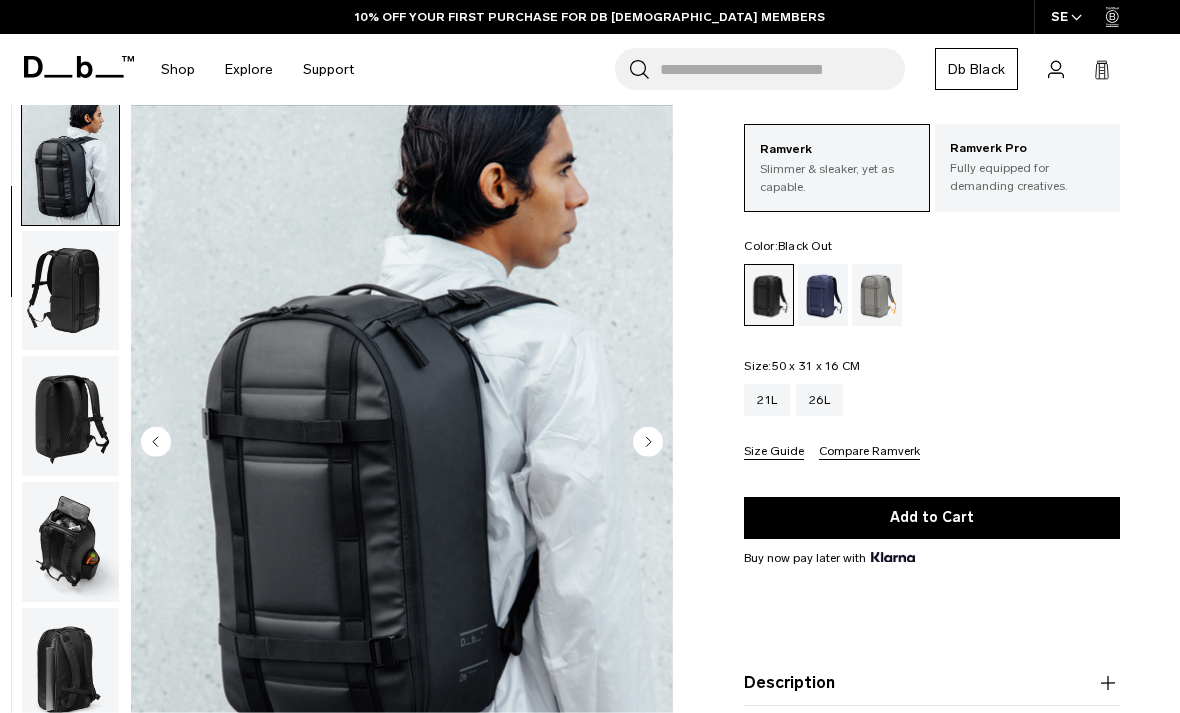 click at bounding box center (70, 291) 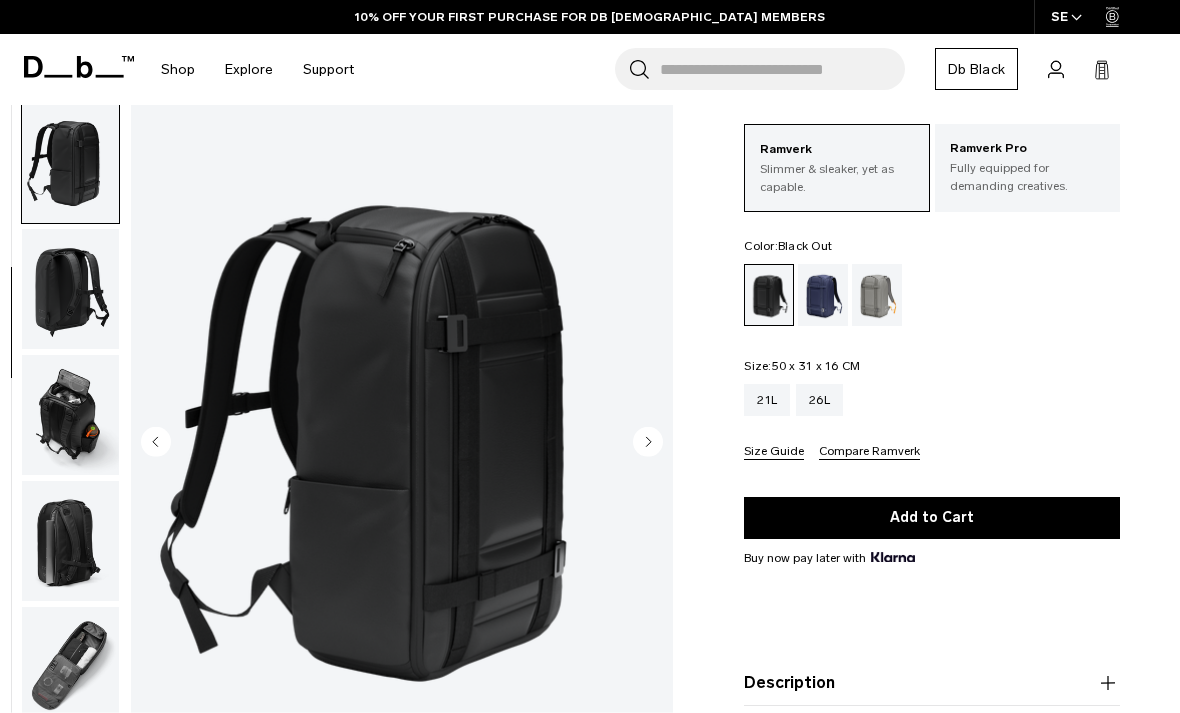 click at bounding box center (70, 289) 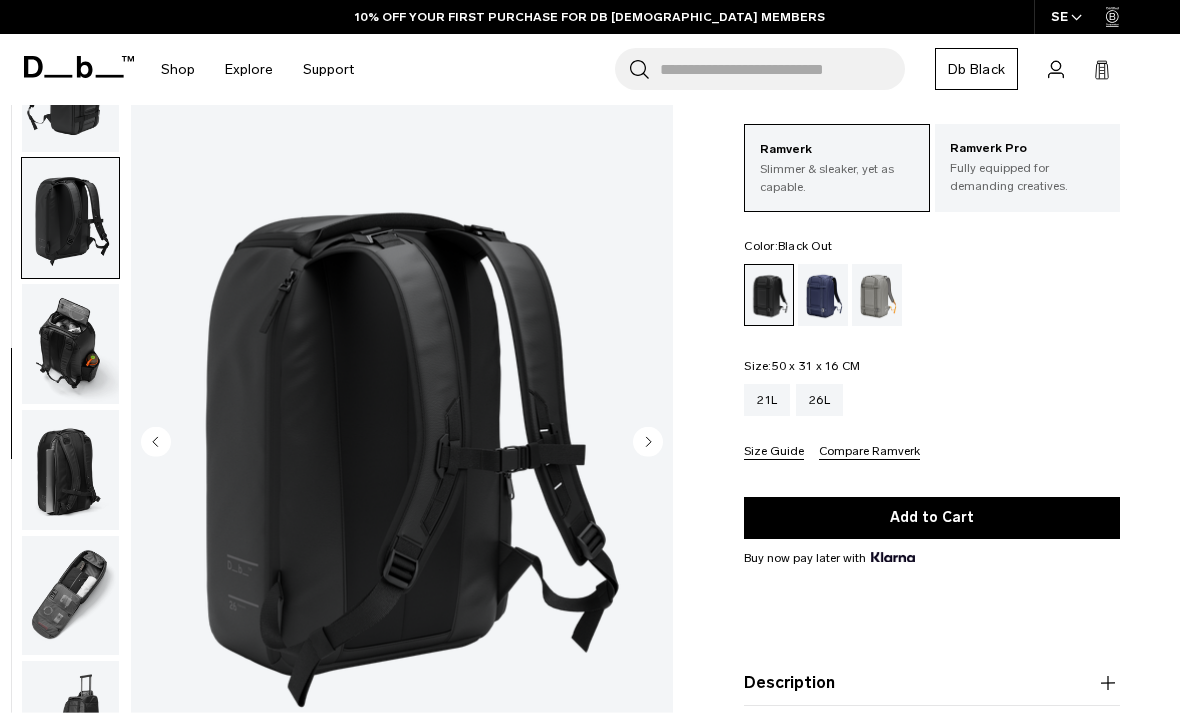 scroll, scrollTop: 337, scrollLeft: 0, axis: vertical 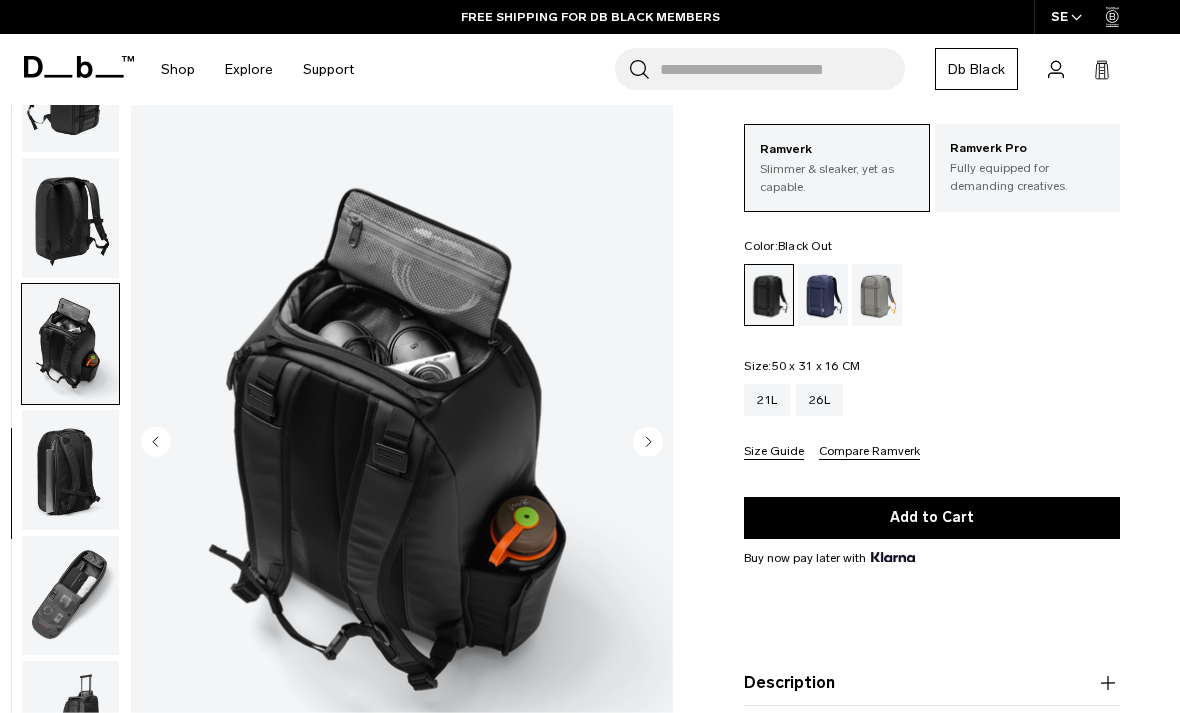 click at bounding box center (70, 470) 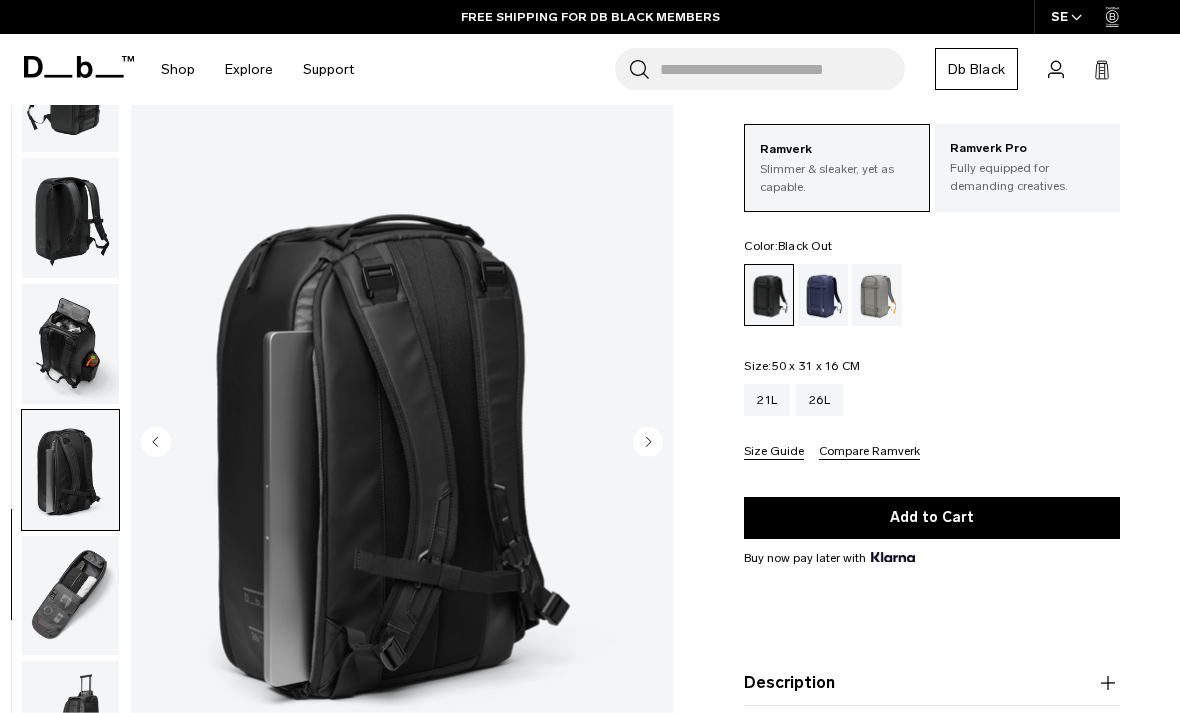 click at bounding box center (70, 596) 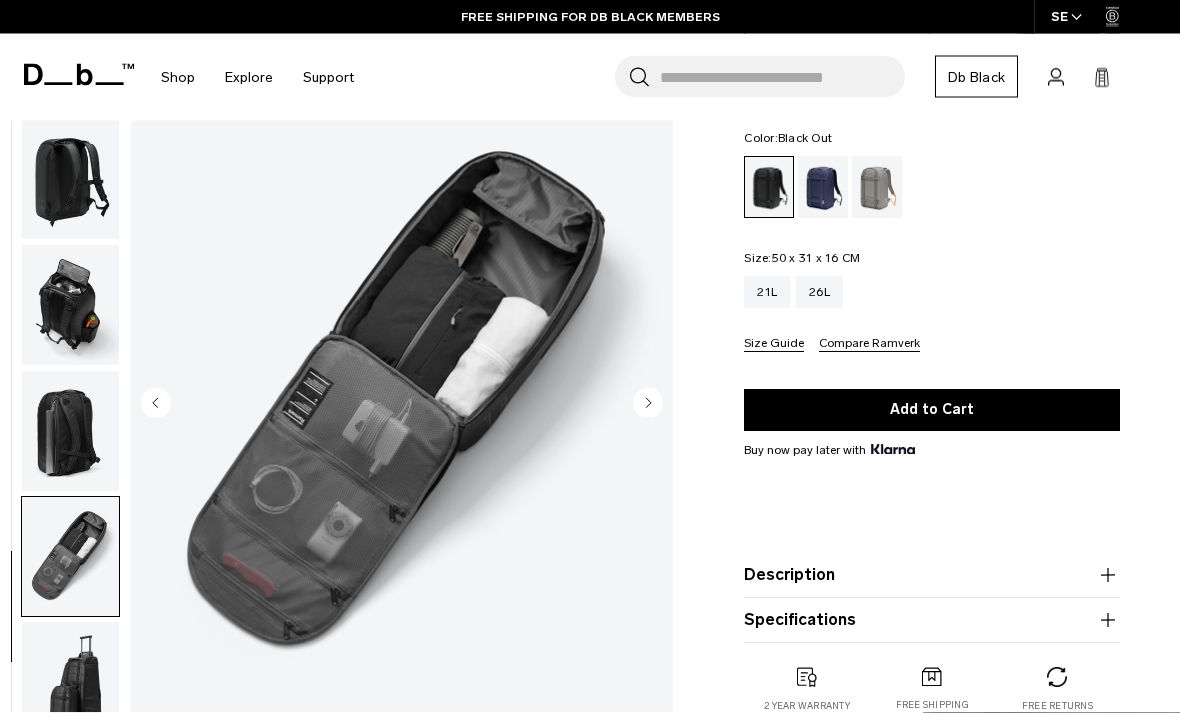 scroll, scrollTop: 204, scrollLeft: 0, axis: vertical 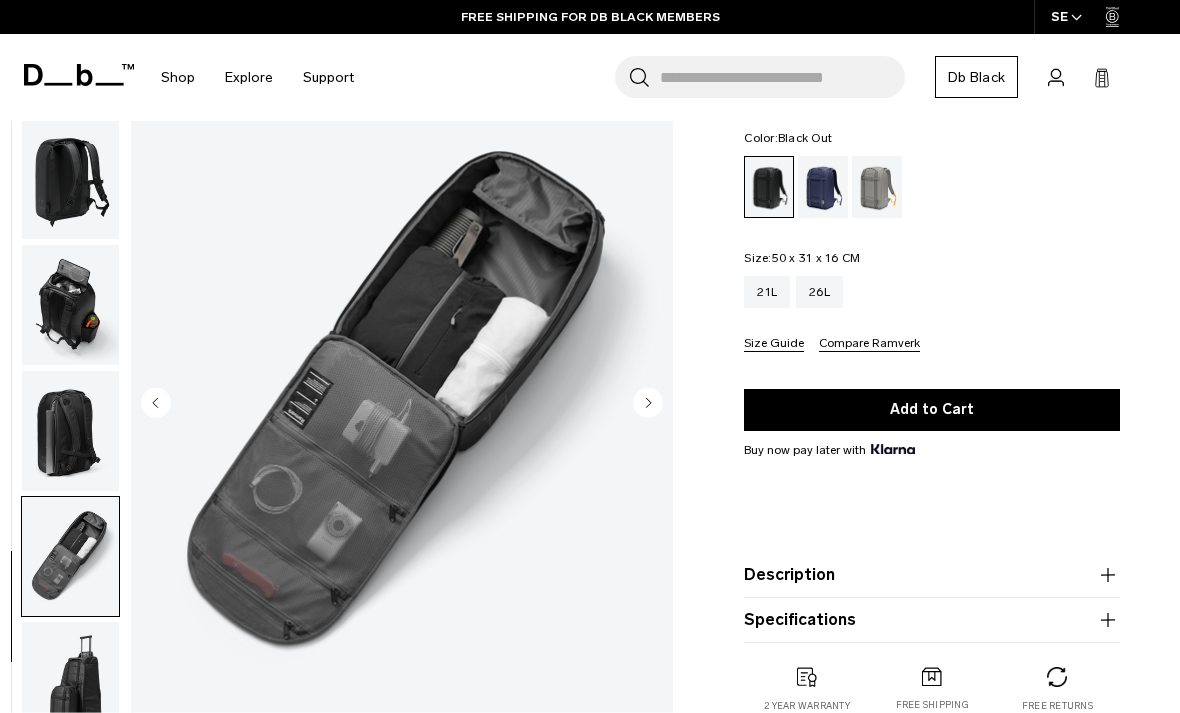 click at bounding box center (70, 682) 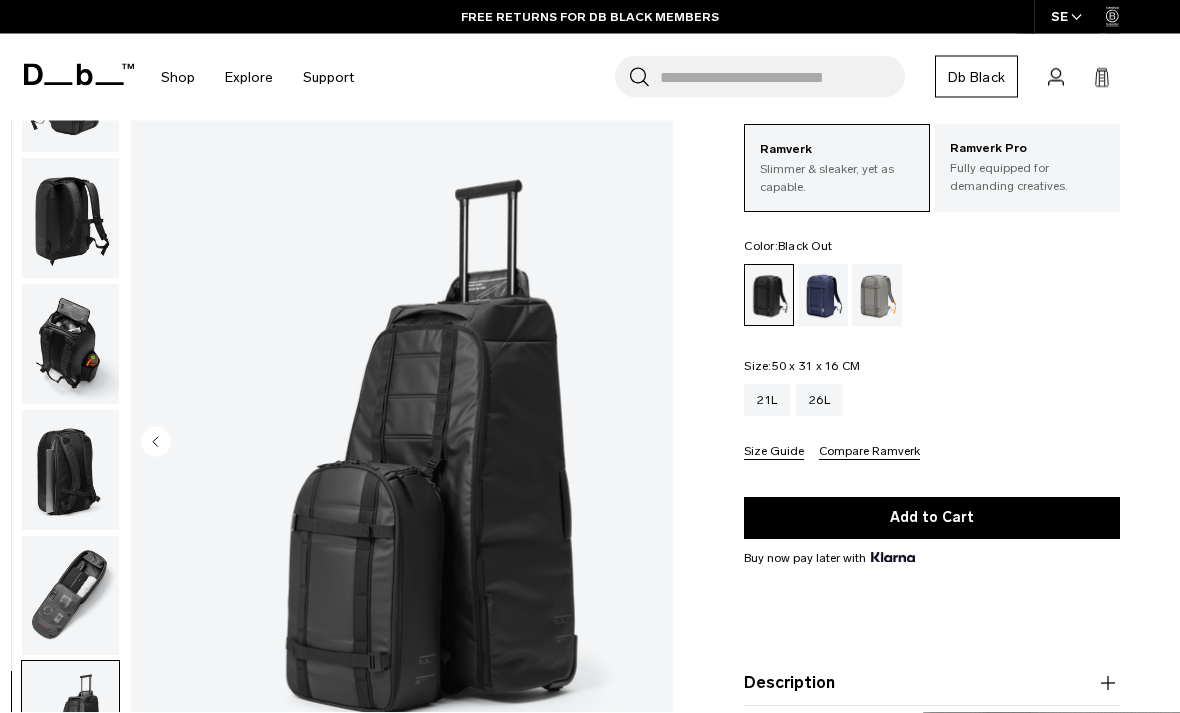 scroll, scrollTop: 86, scrollLeft: 0, axis: vertical 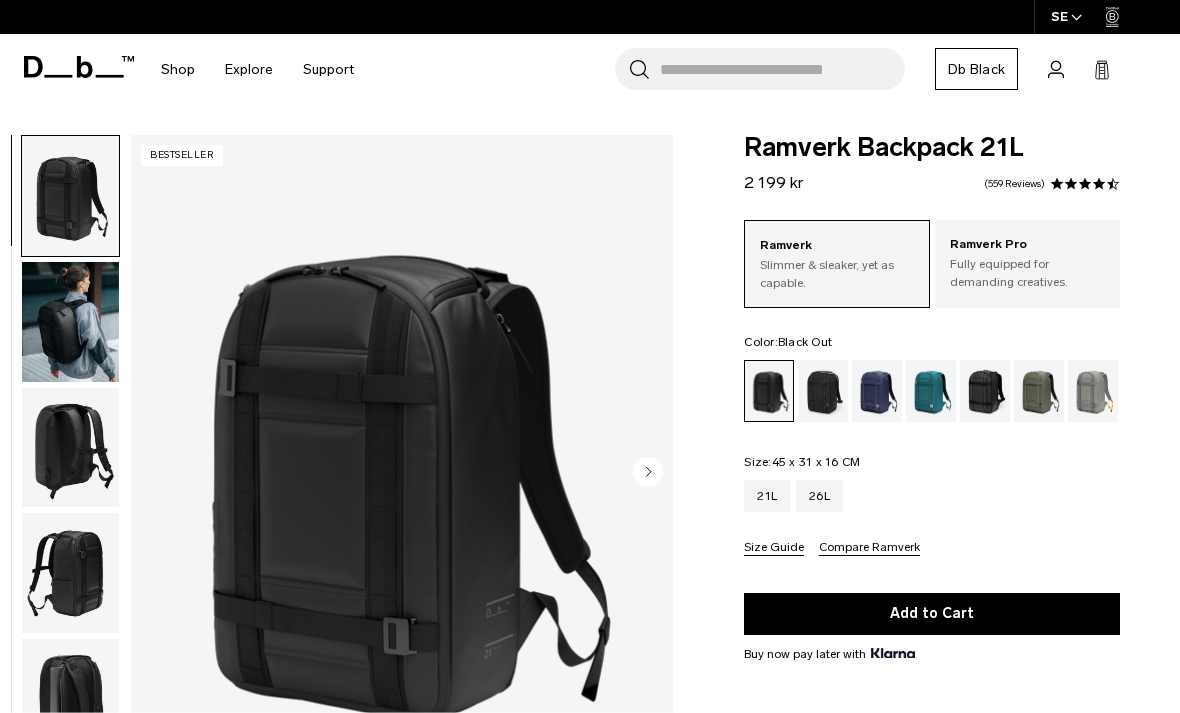 click on "26L" at bounding box center [819, 496] 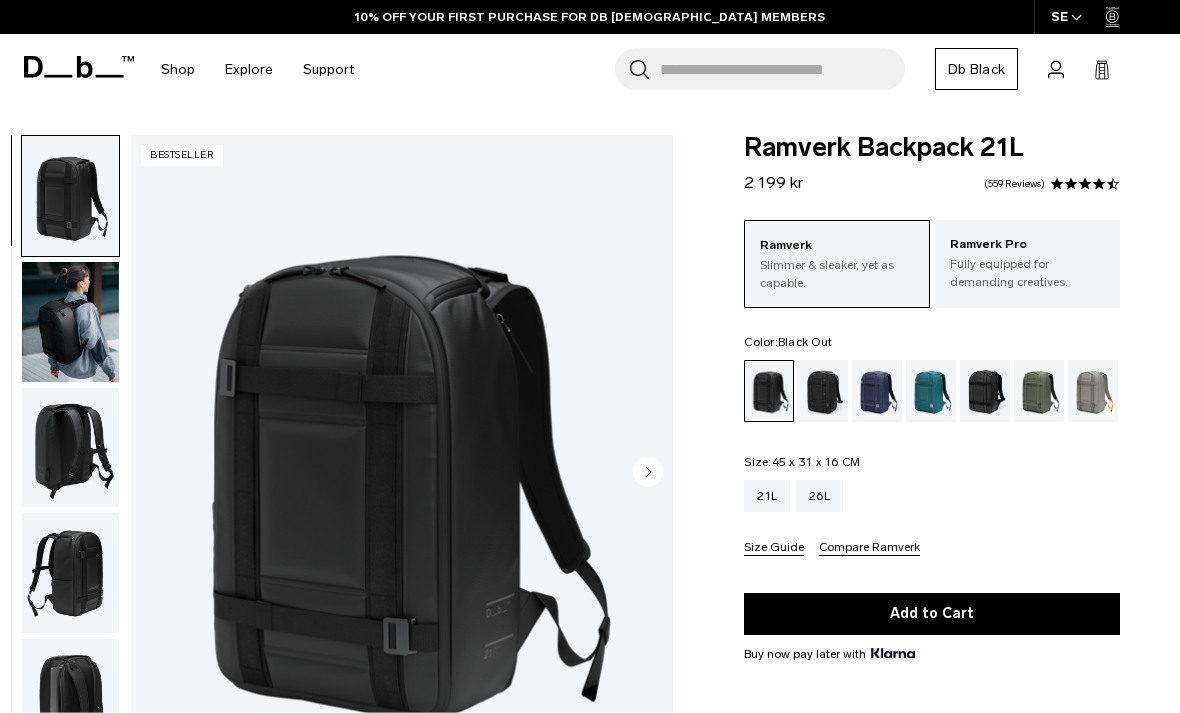 scroll, scrollTop: 0, scrollLeft: 0, axis: both 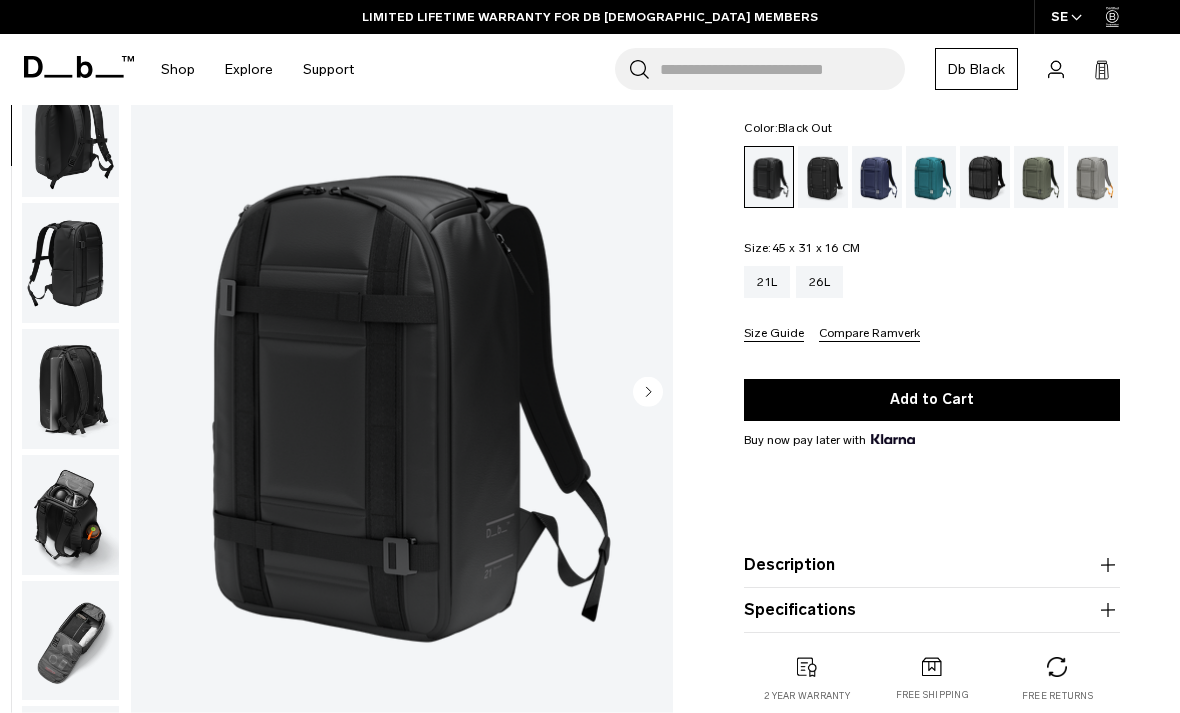 click on "21L
26L
Size Guide
Compare Ramverk" at bounding box center (932, 304) 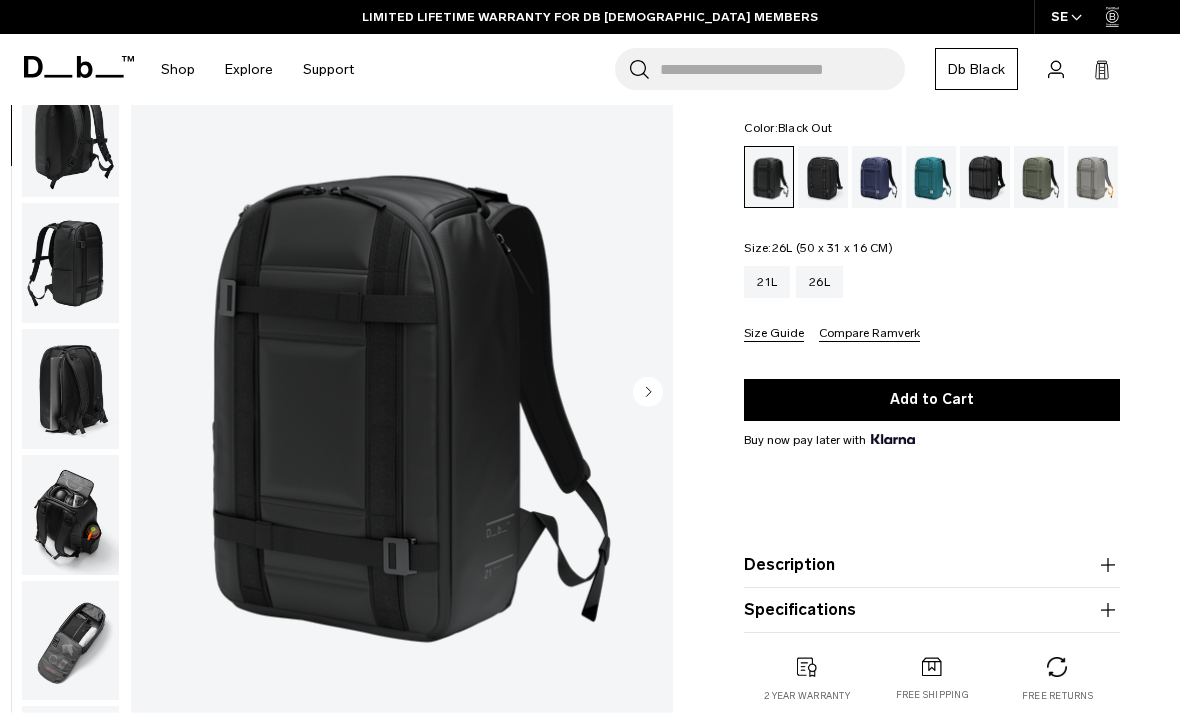 click on "26L" at bounding box center [819, 282] 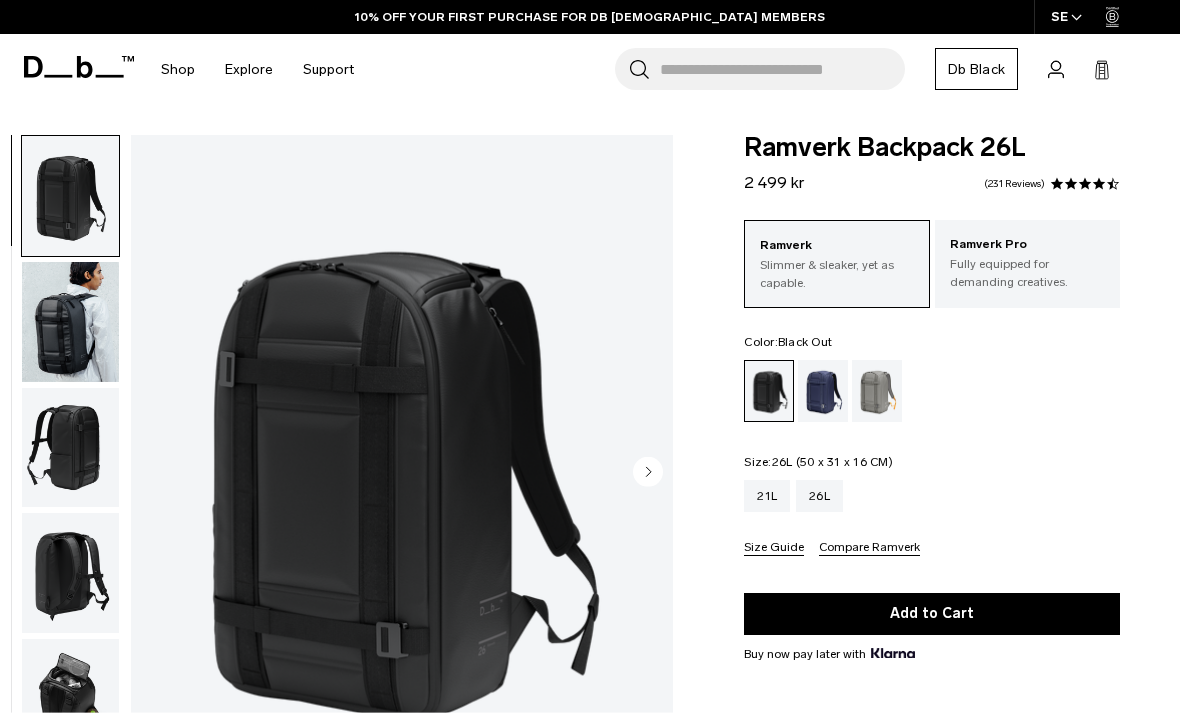 click on "26L" at bounding box center [819, 496] 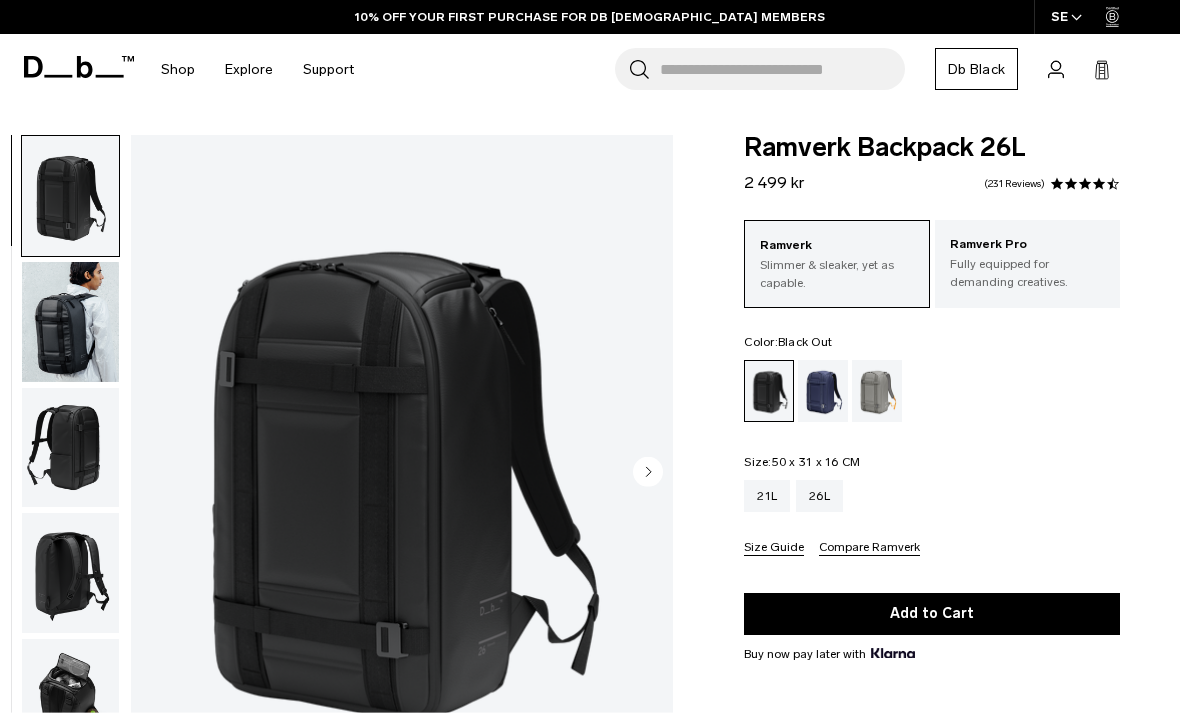 scroll, scrollTop: 0, scrollLeft: 0, axis: both 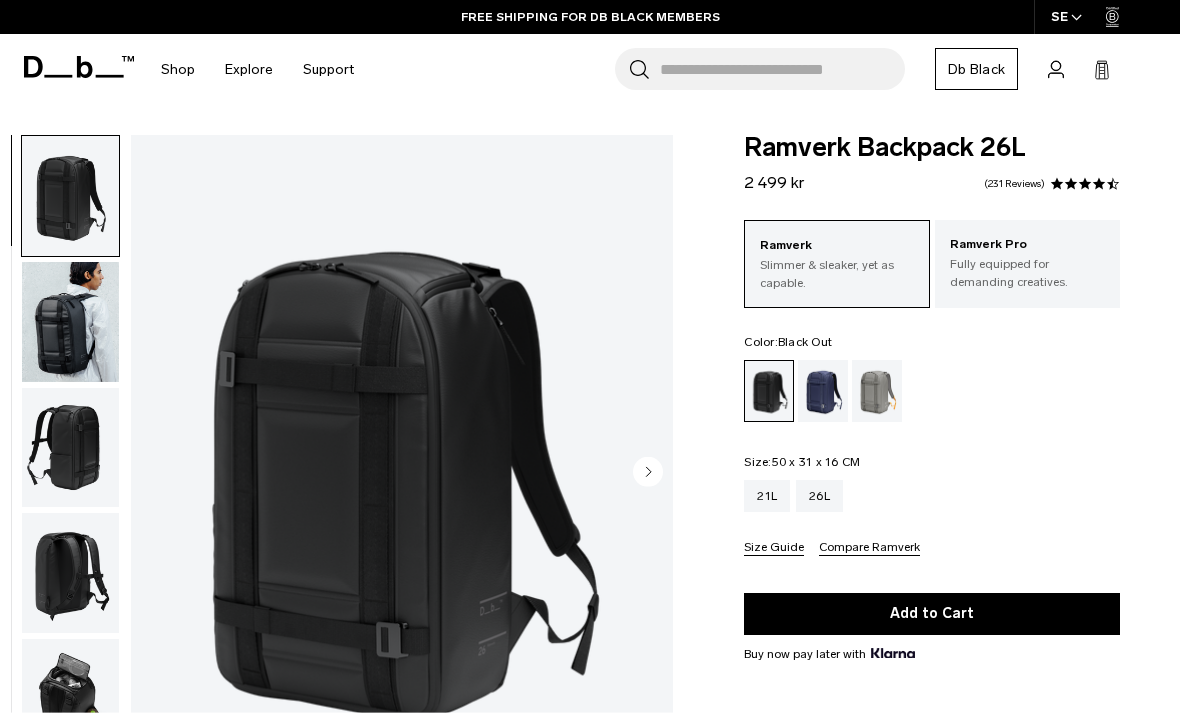 click on "21L" at bounding box center (767, 496) 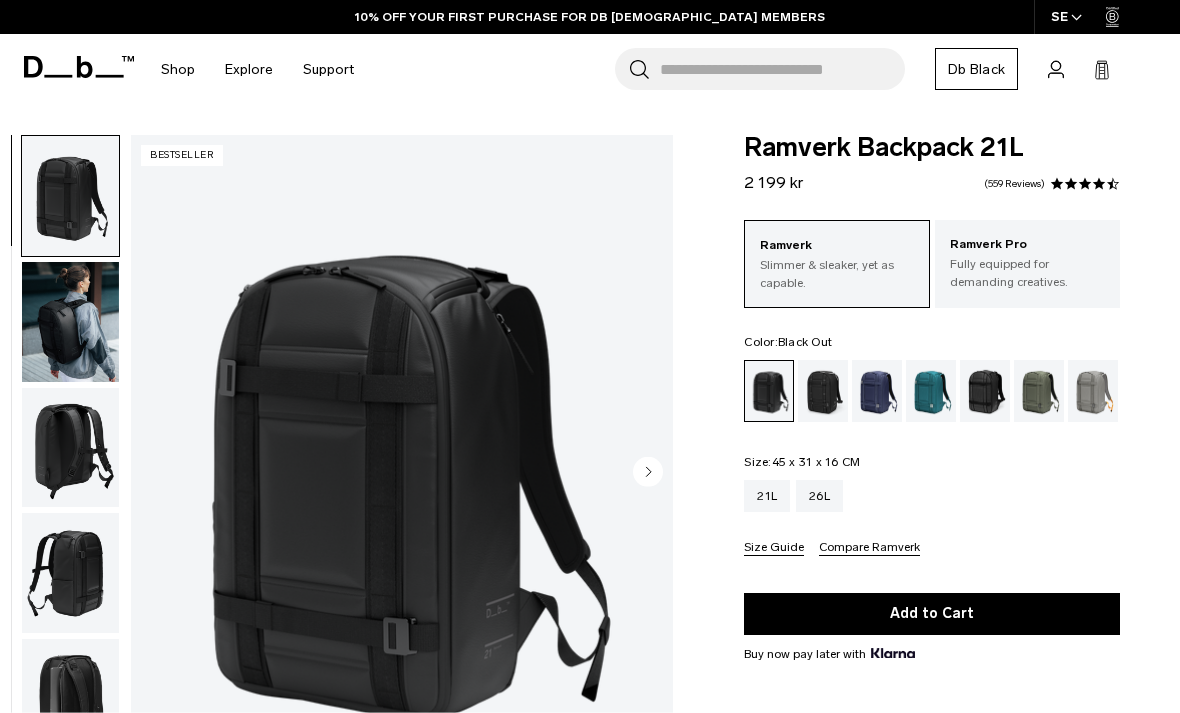 scroll, scrollTop: 0, scrollLeft: 0, axis: both 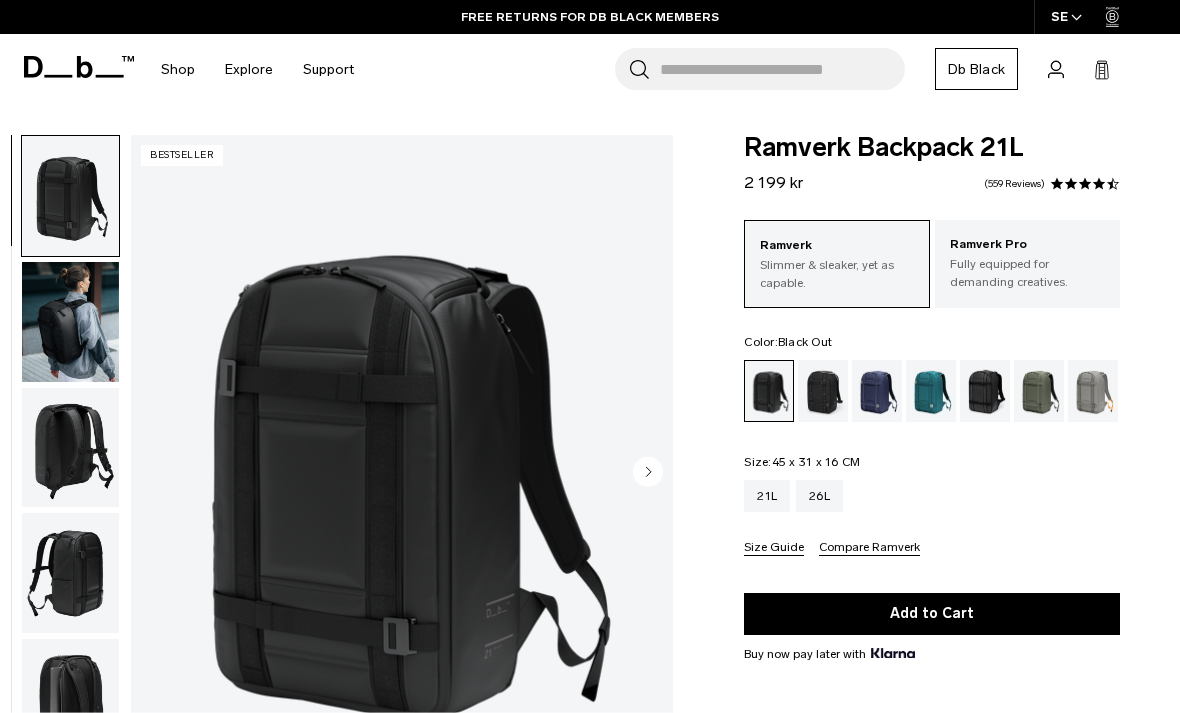 click at bounding box center (70, 322) 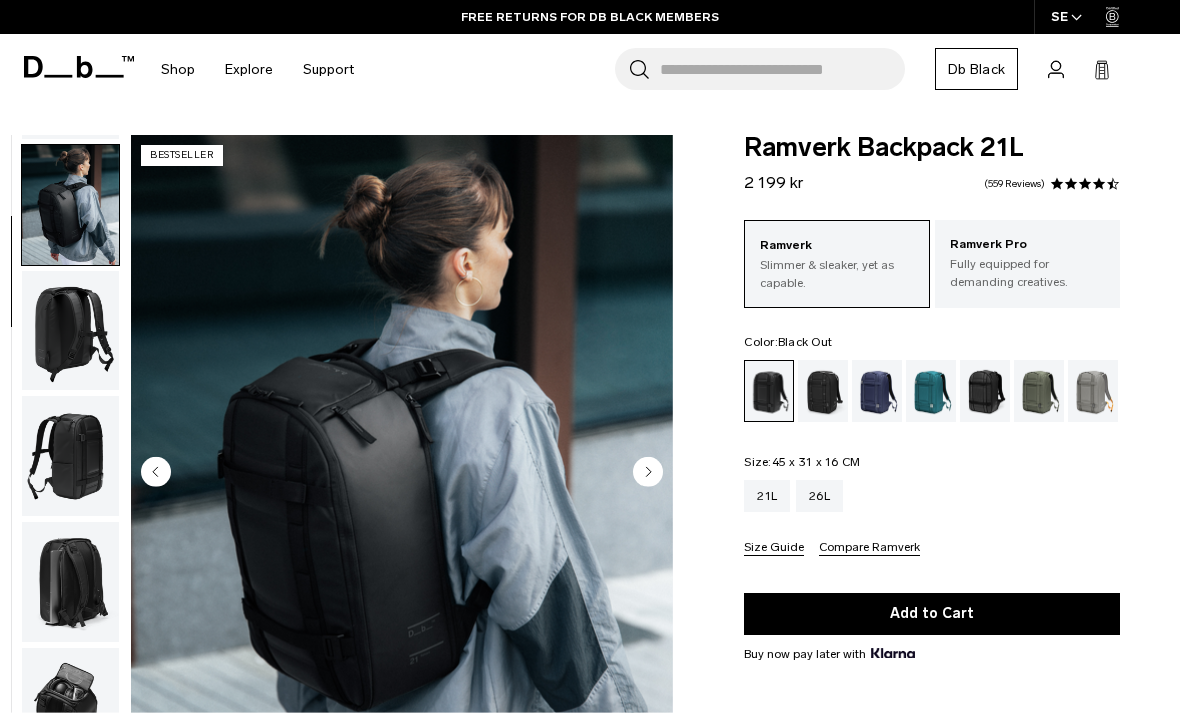 scroll, scrollTop: 127, scrollLeft: 0, axis: vertical 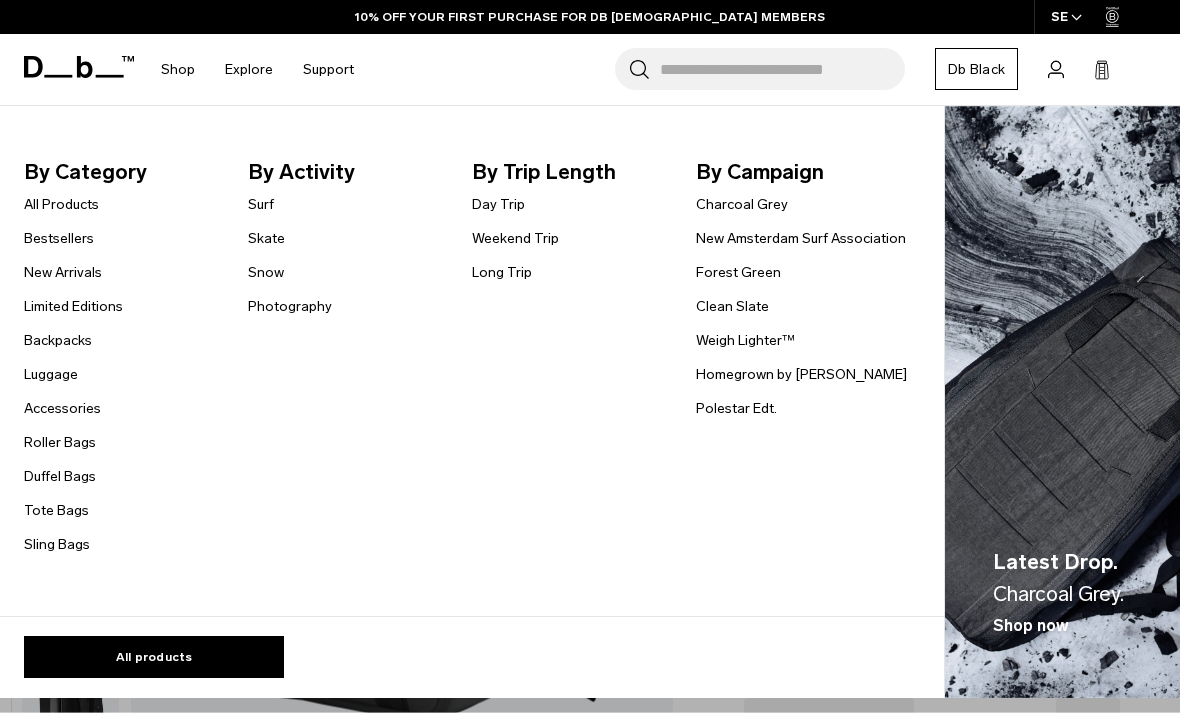 click on "Accessories" at bounding box center (62, 408) 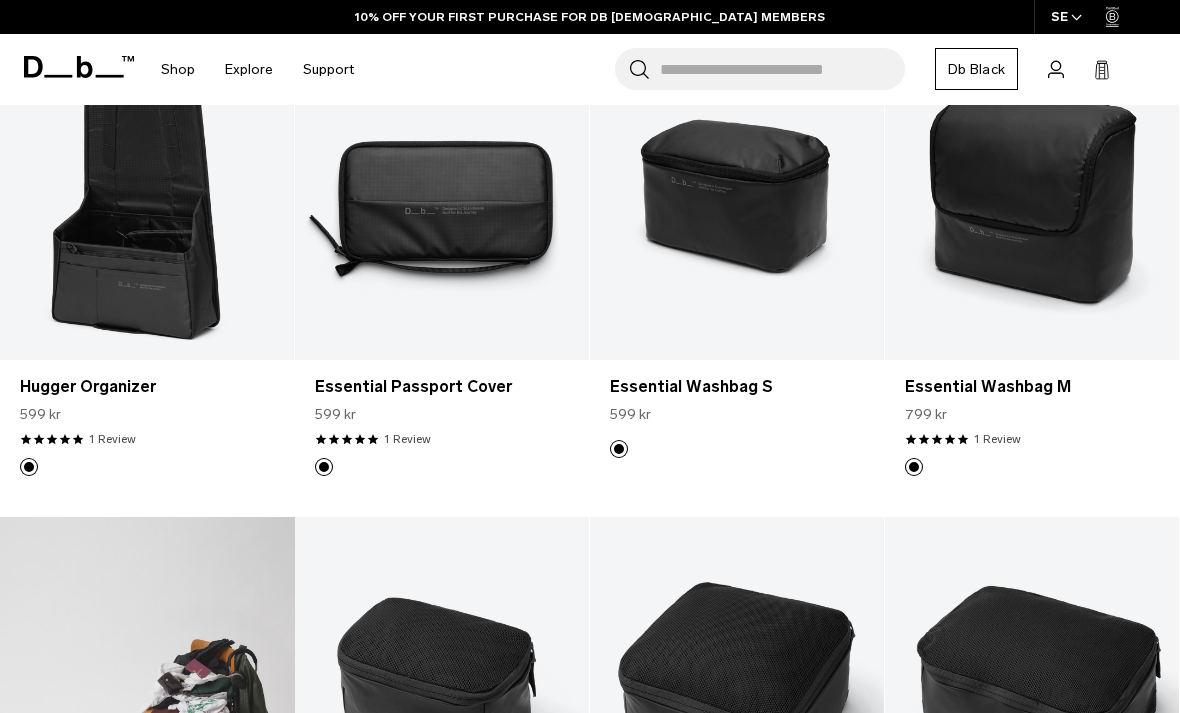 scroll, scrollTop: 440, scrollLeft: 0, axis: vertical 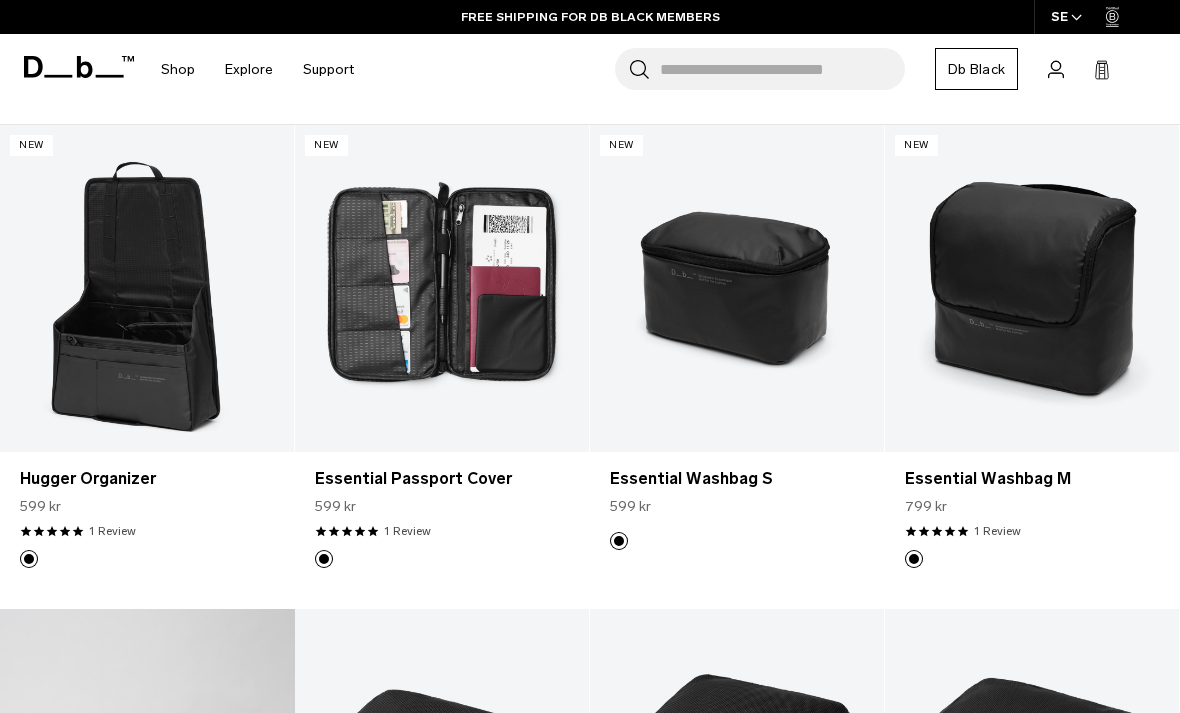 click at bounding box center (442, 288) 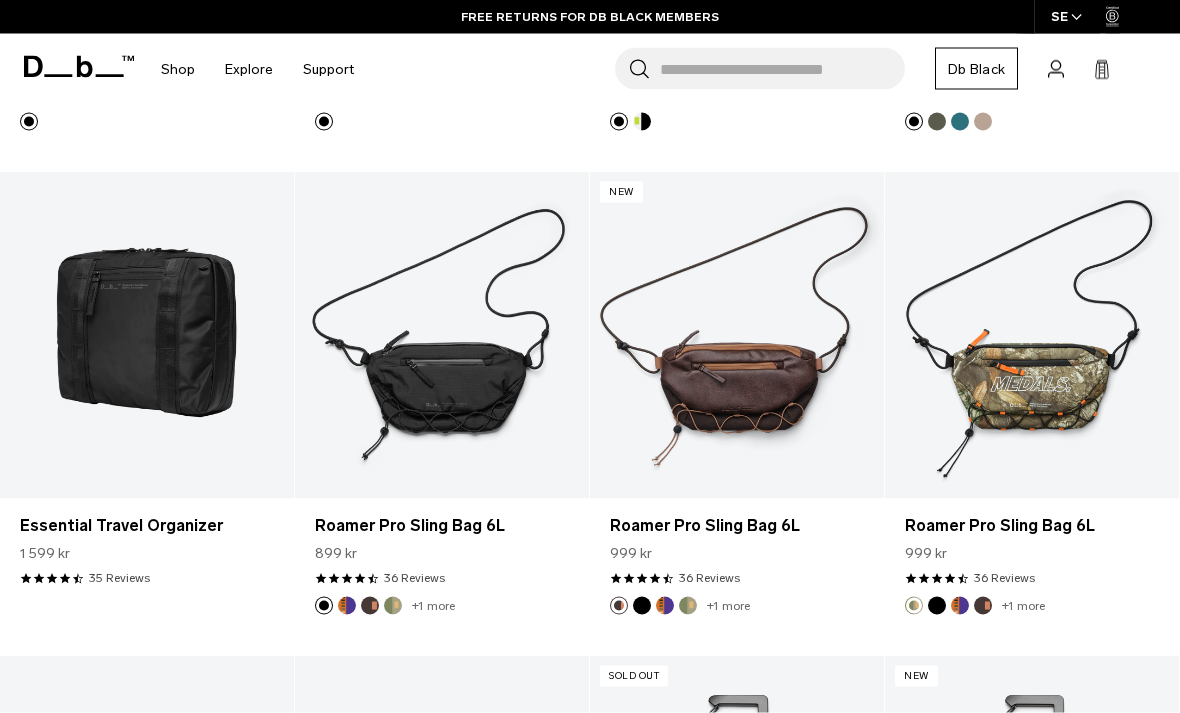 scroll, scrollTop: 1750, scrollLeft: 0, axis: vertical 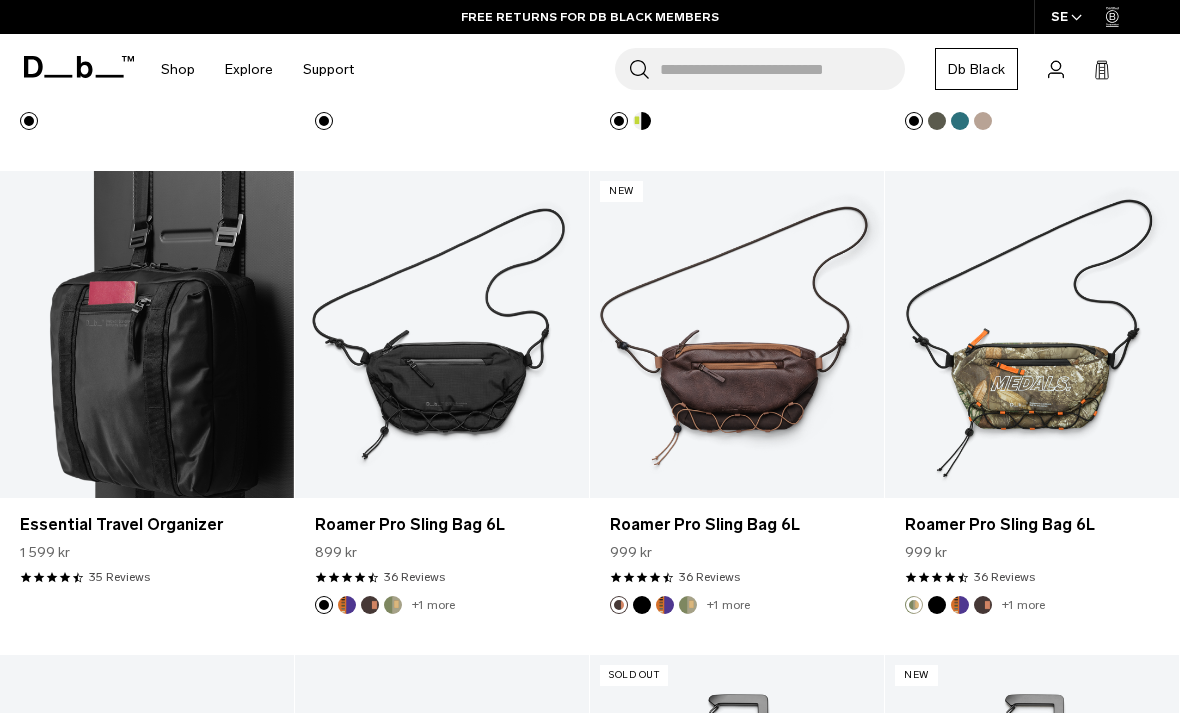 click at bounding box center [147, 334] 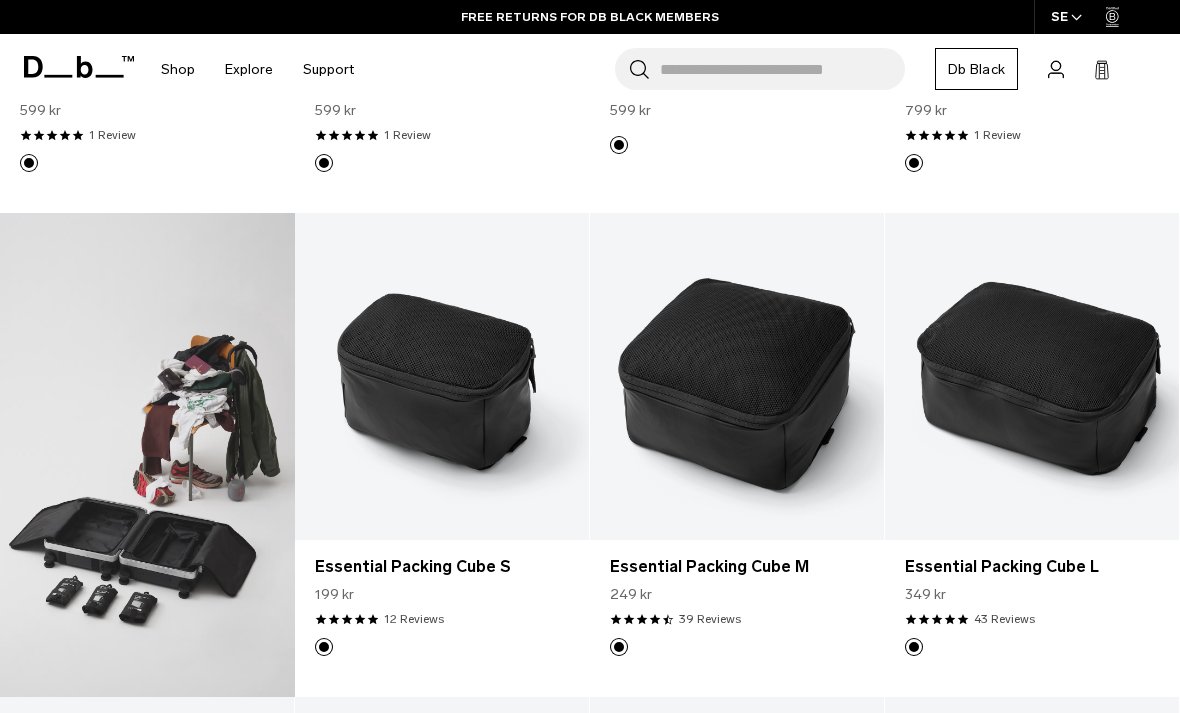 scroll, scrollTop: 740, scrollLeft: 0, axis: vertical 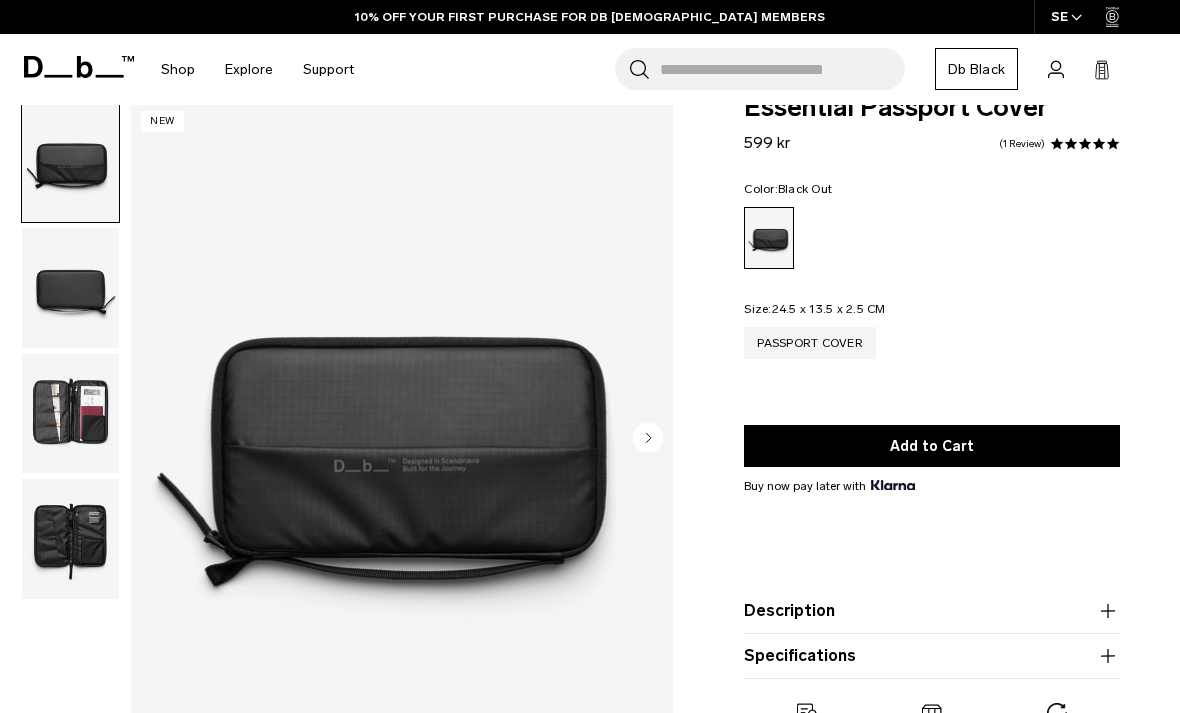 click at bounding box center (70, 288) 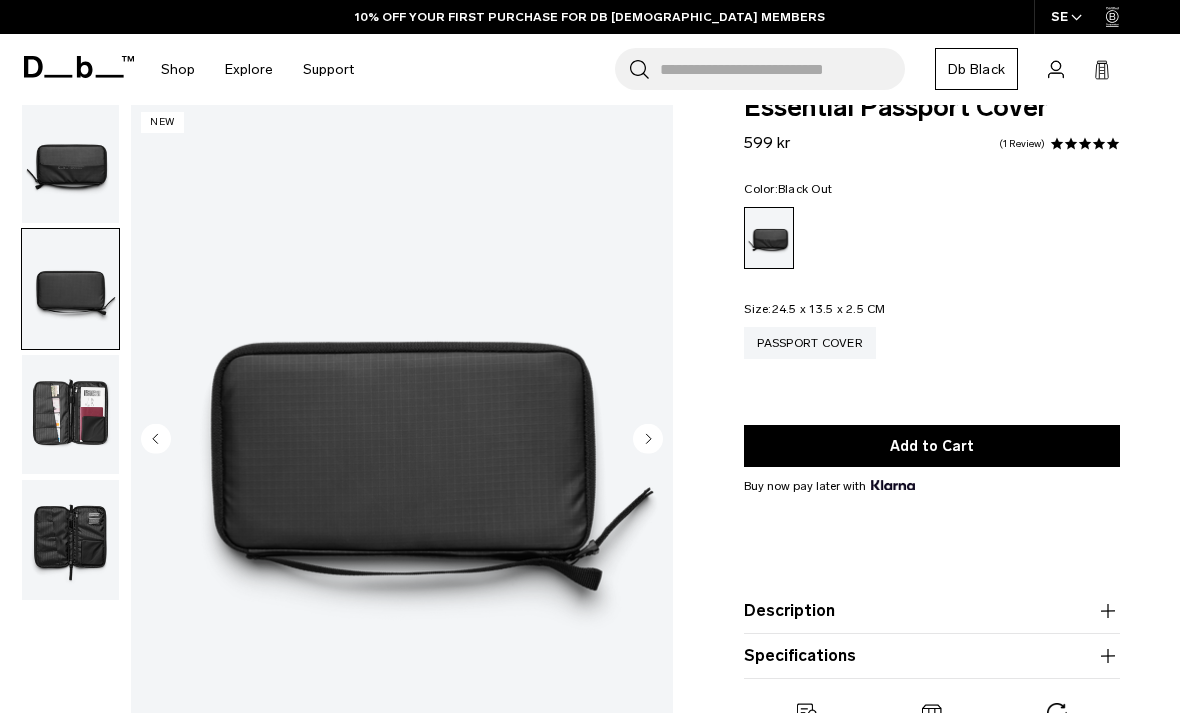click at bounding box center [70, 414] 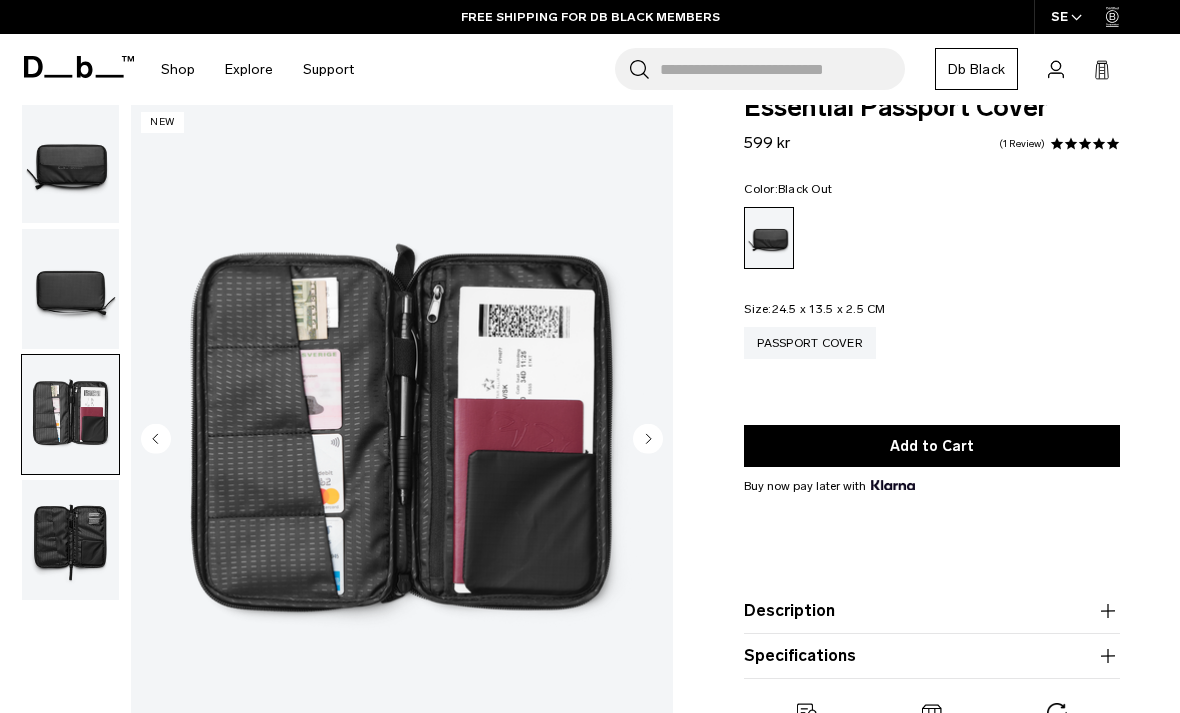 click at bounding box center [70, 540] 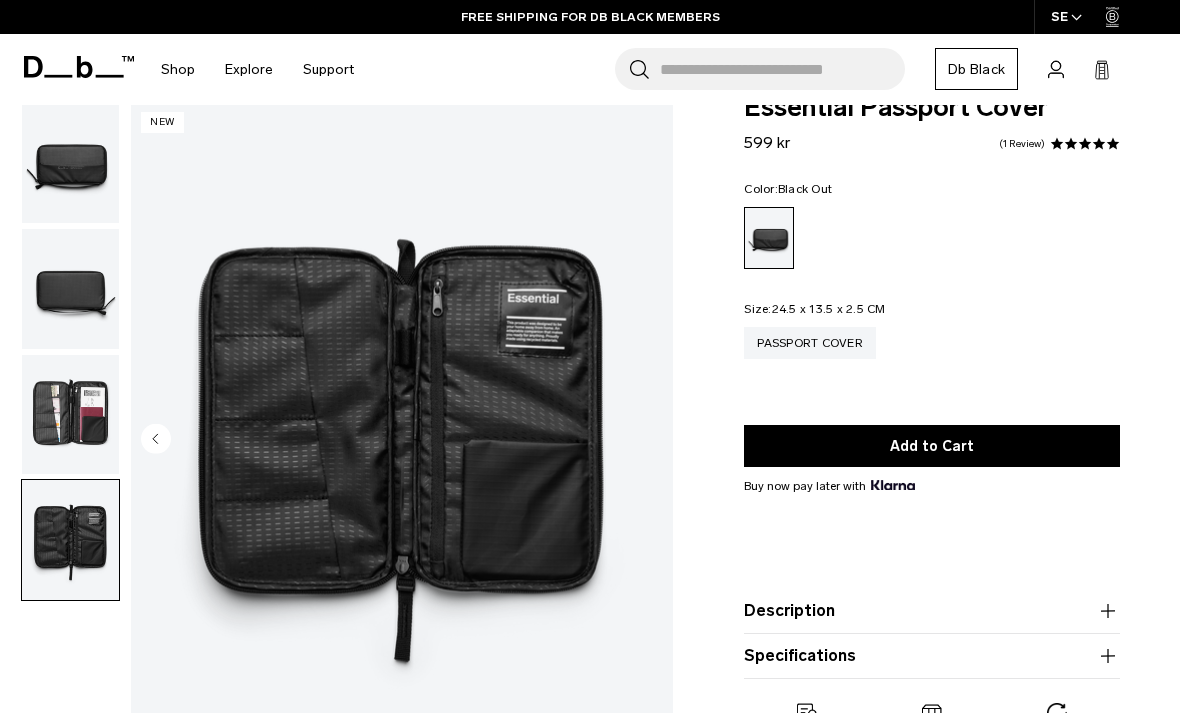 click at bounding box center [70, 414] 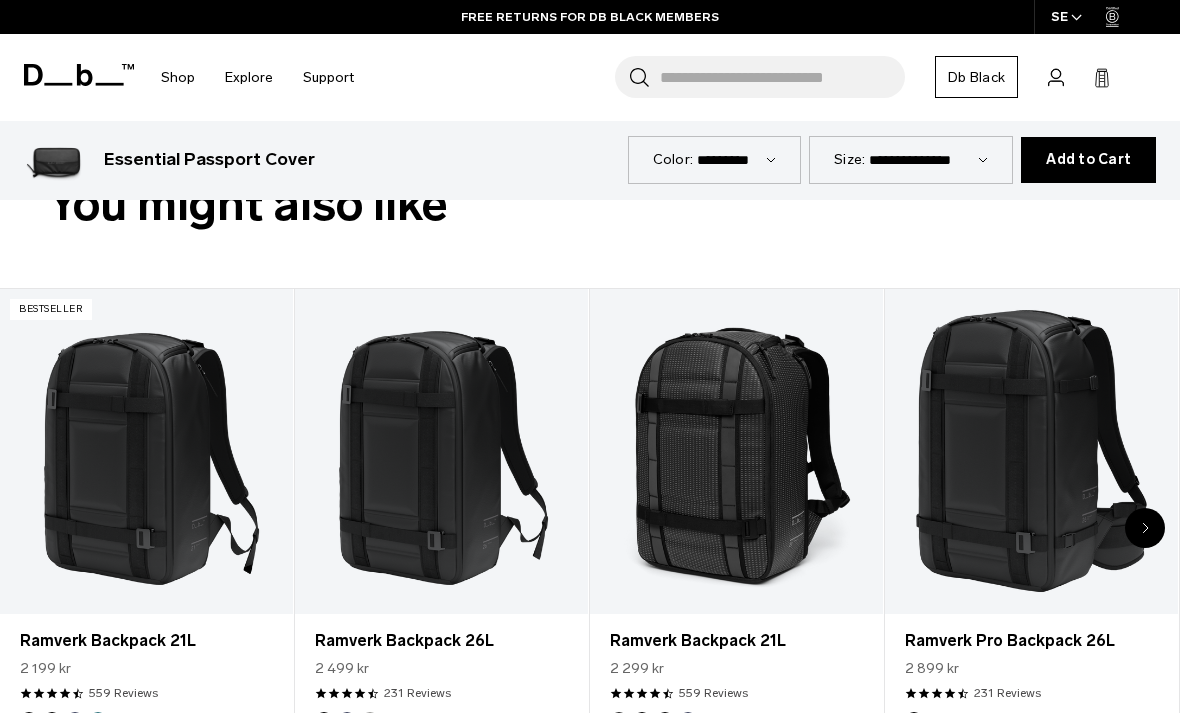 scroll, scrollTop: 712, scrollLeft: 0, axis: vertical 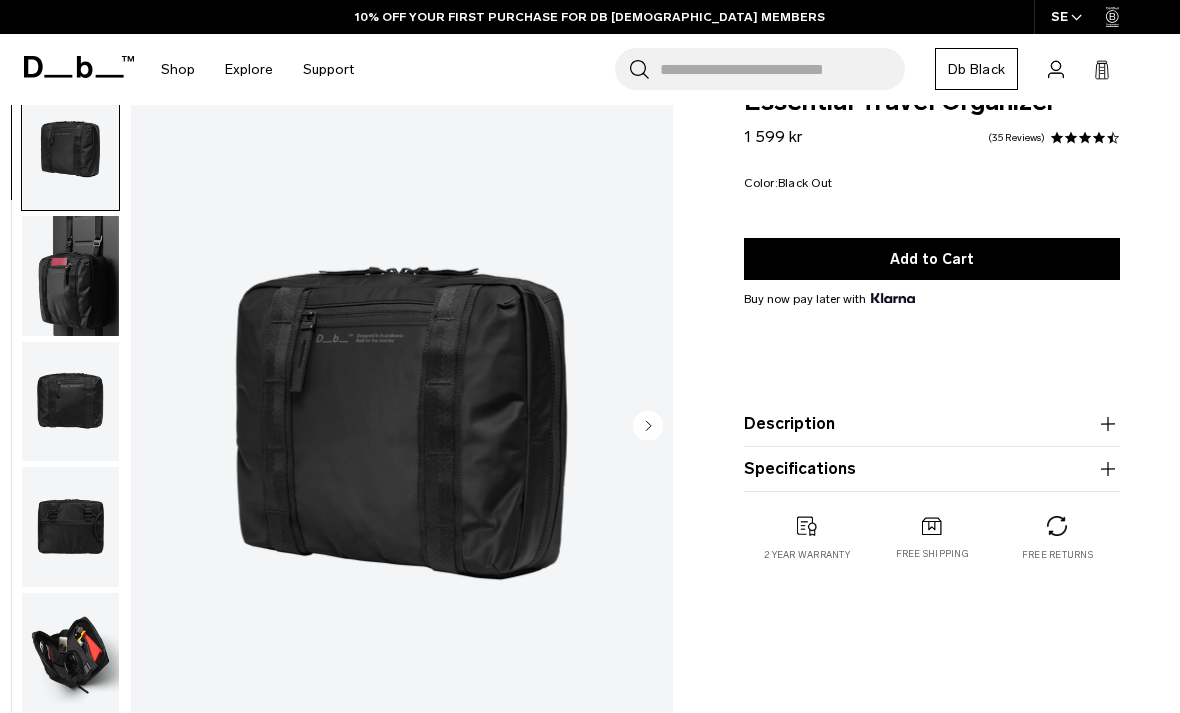 click at bounding box center (70, 276) 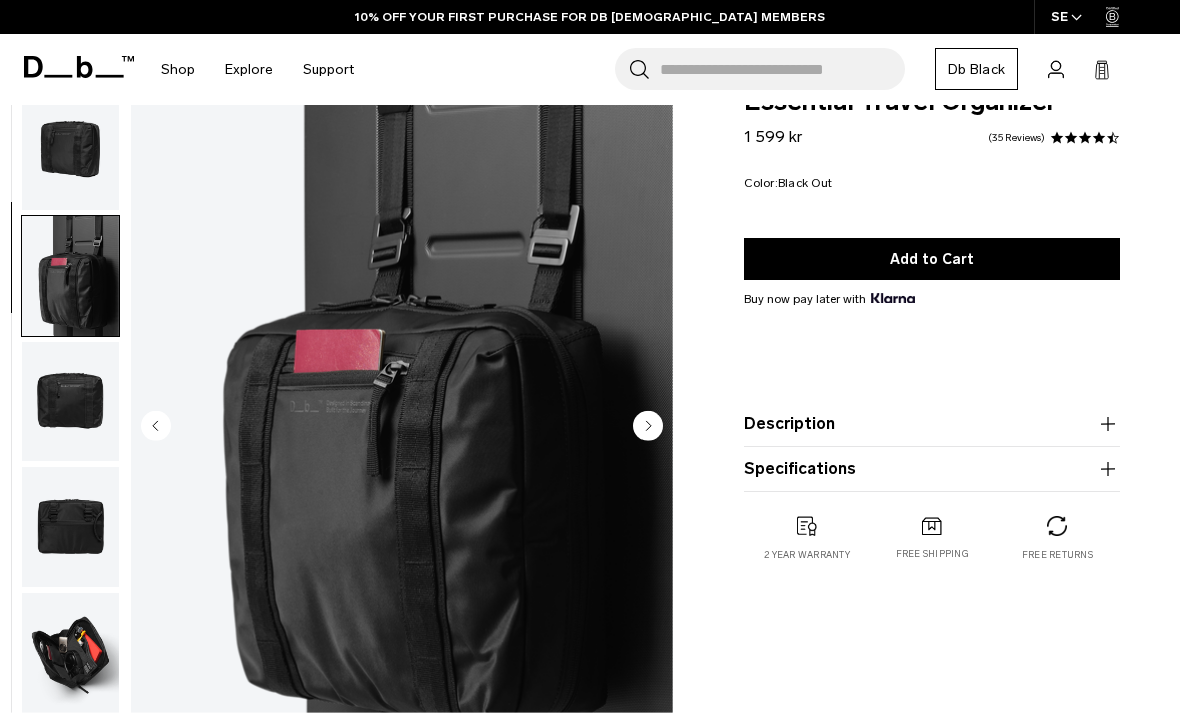 scroll, scrollTop: 46, scrollLeft: 0, axis: vertical 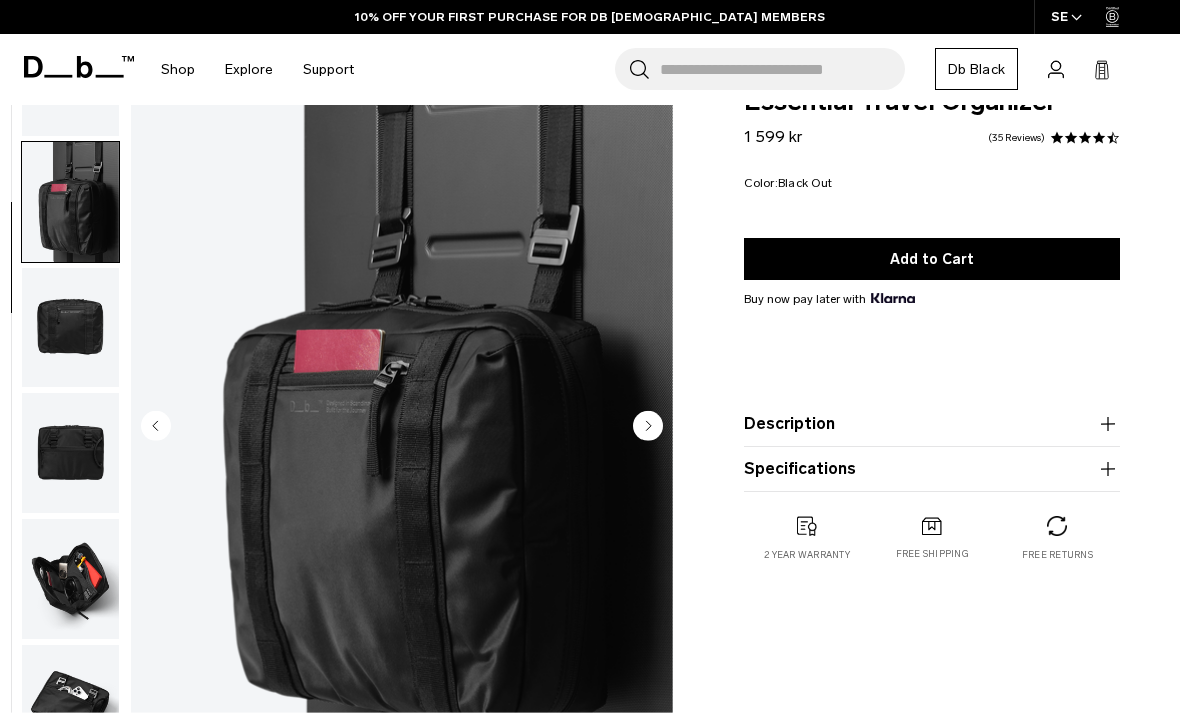 click at bounding box center (70, 328) 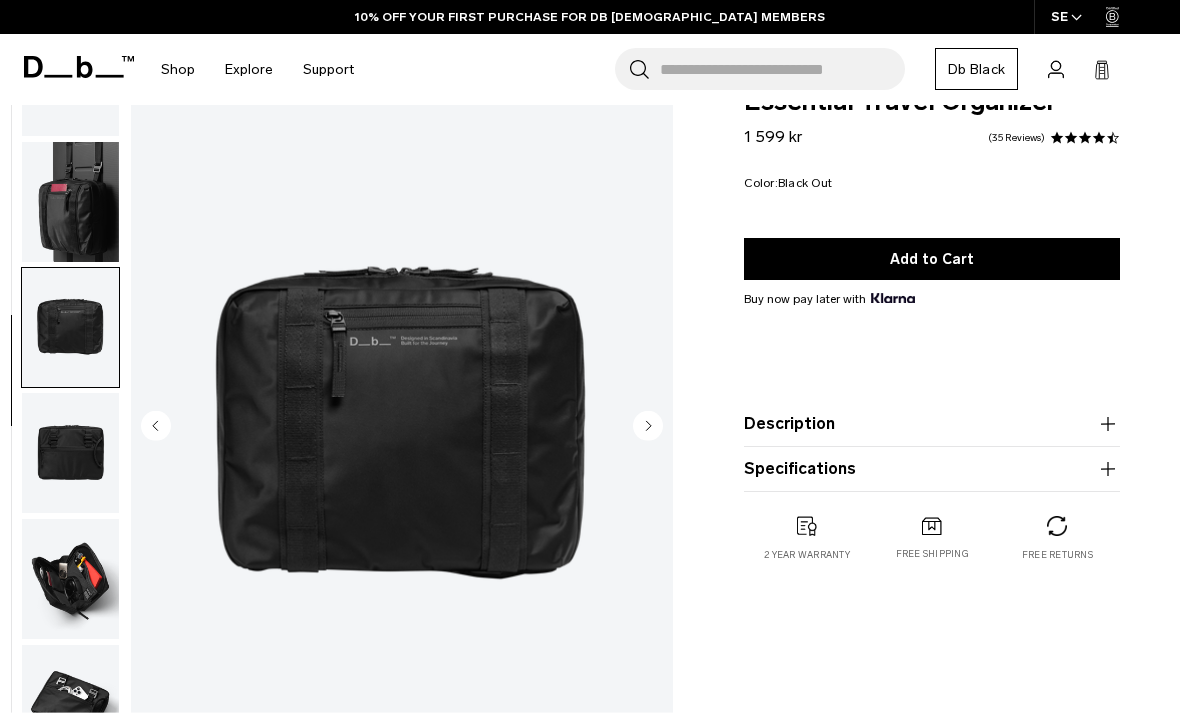 scroll, scrollTop: 84, scrollLeft: 0, axis: vertical 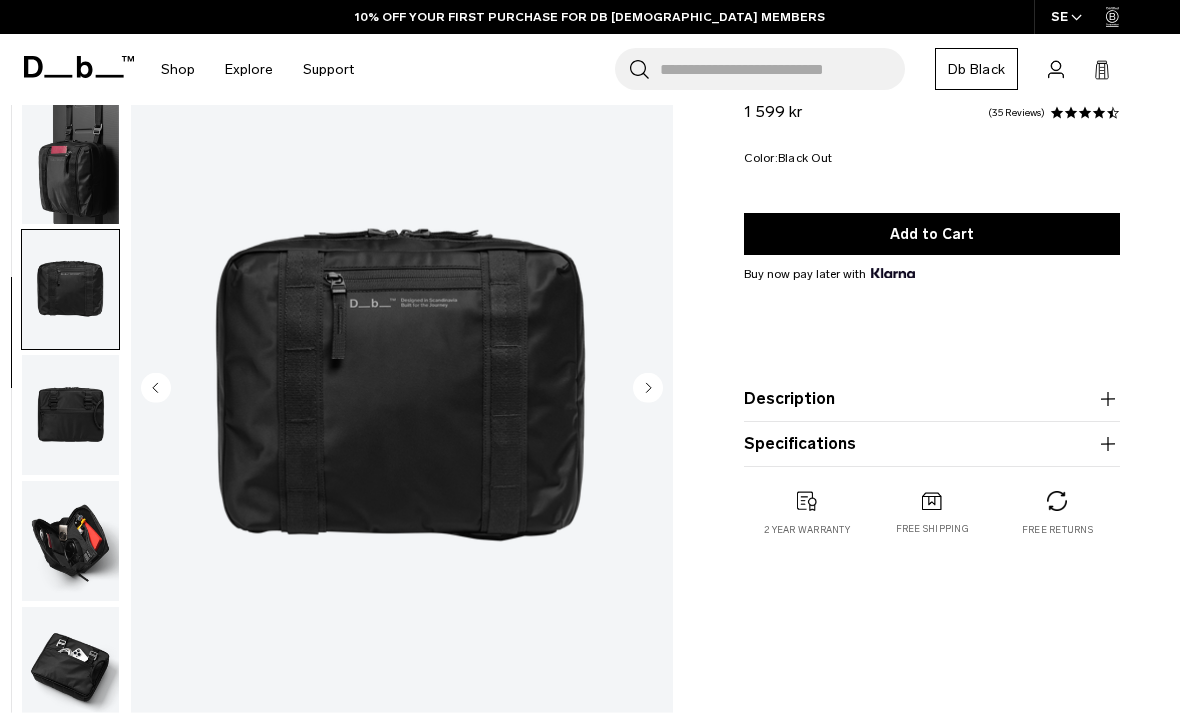 click at bounding box center [70, 415] 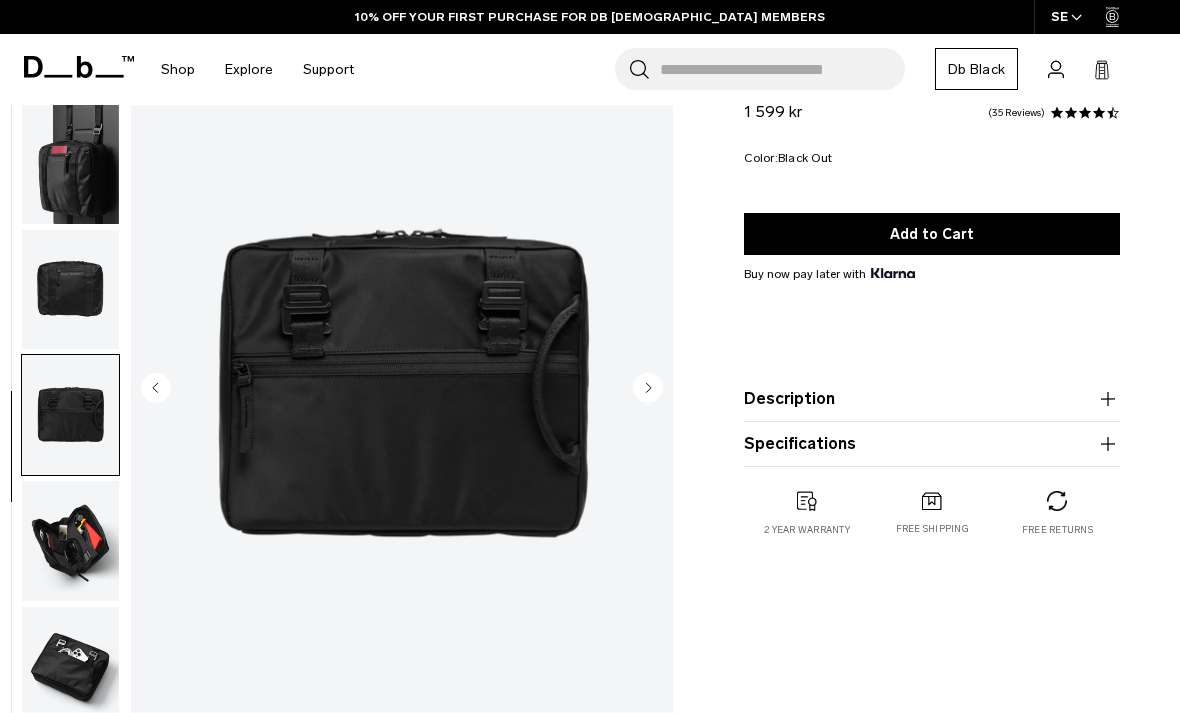 click at bounding box center (70, 541) 